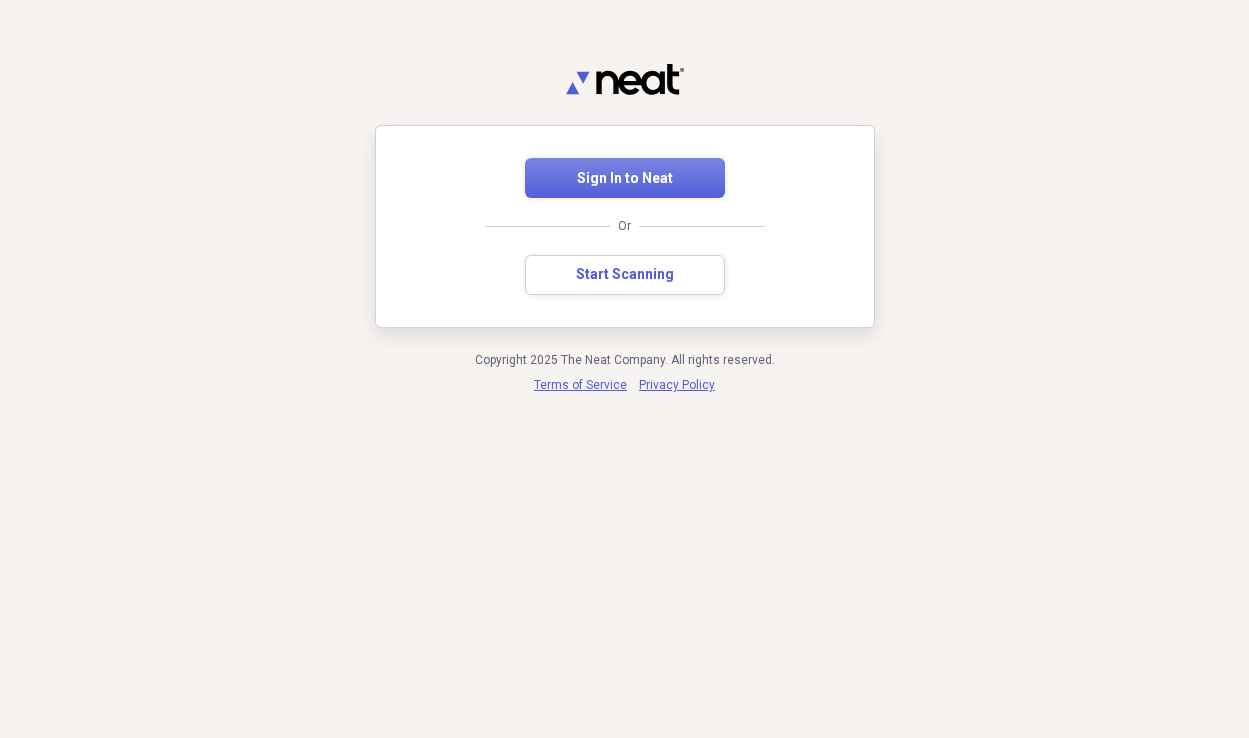 scroll, scrollTop: 0, scrollLeft: 0, axis: both 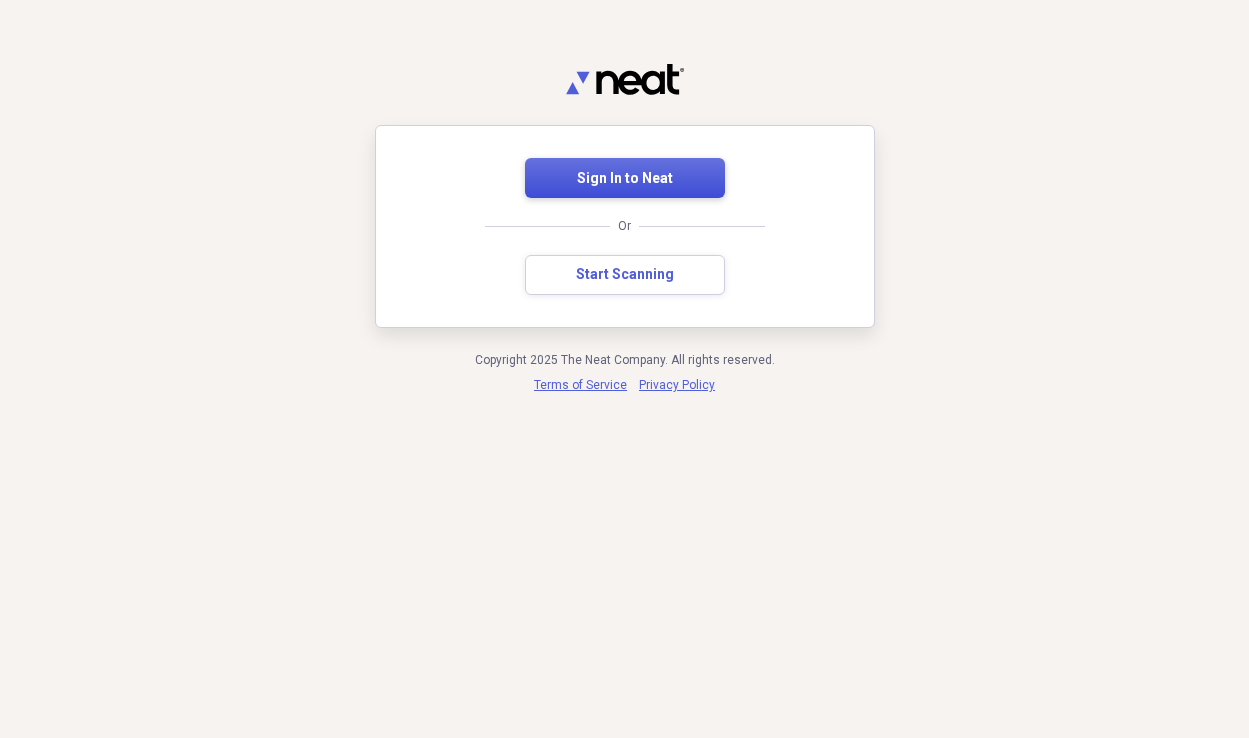 click on "Sign In to Neat" at bounding box center (625, 178) 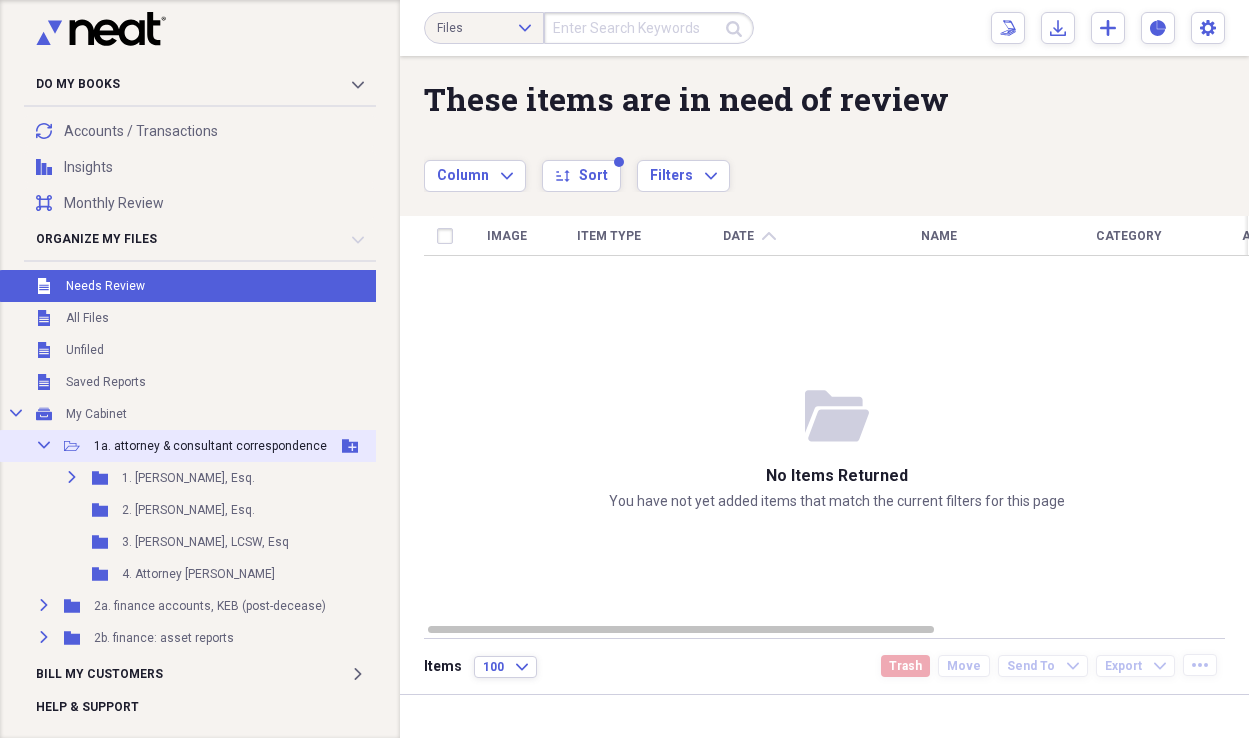 click 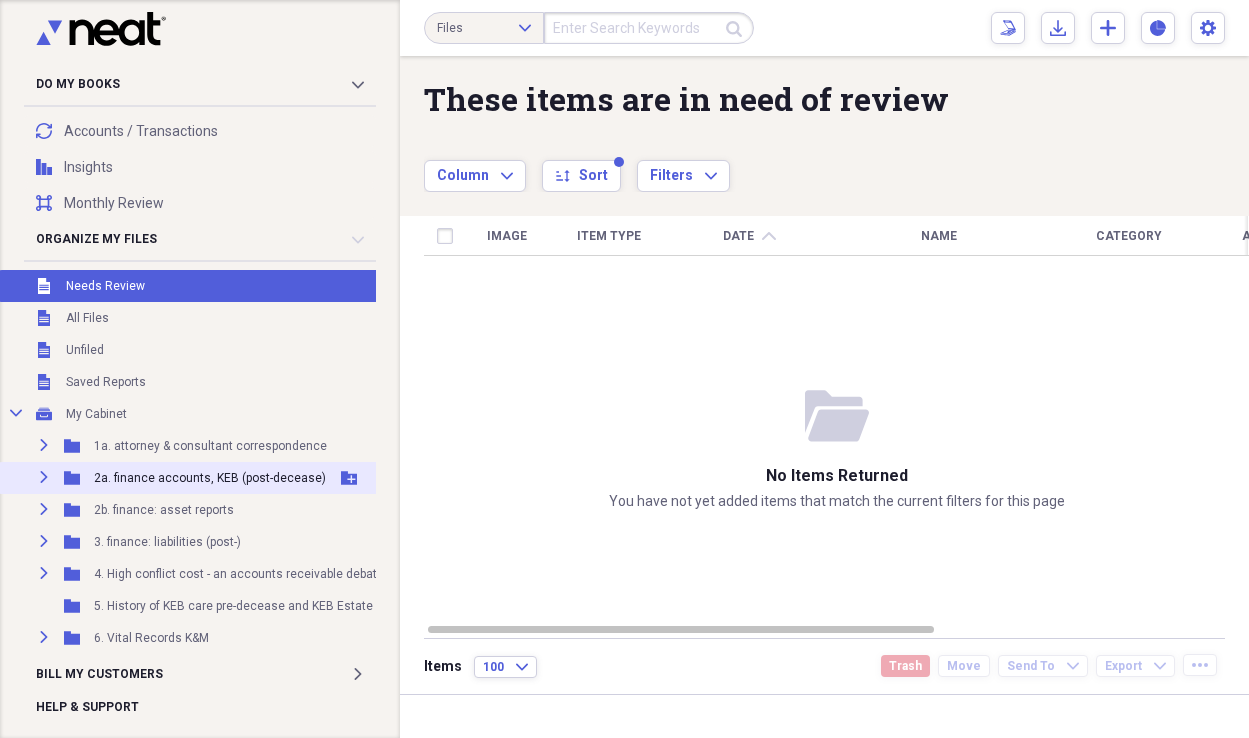 click on "Expand" at bounding box center [44, 477] 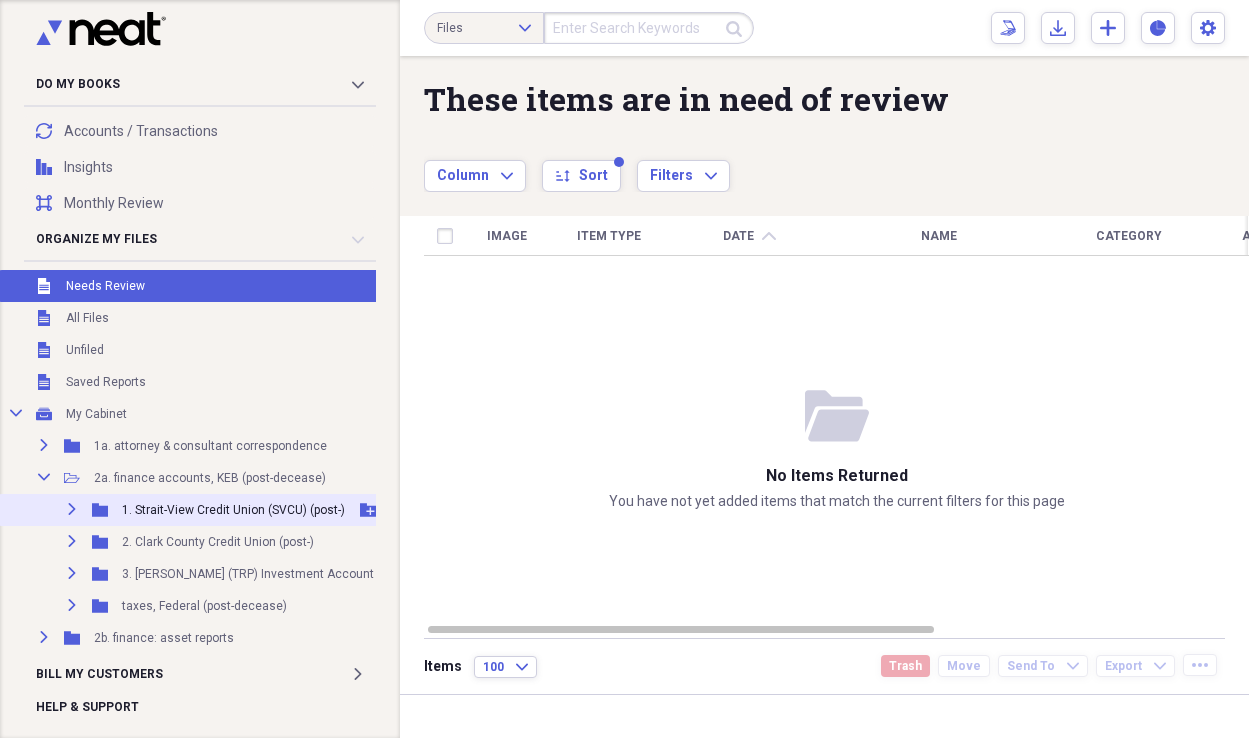 click on "Expand" 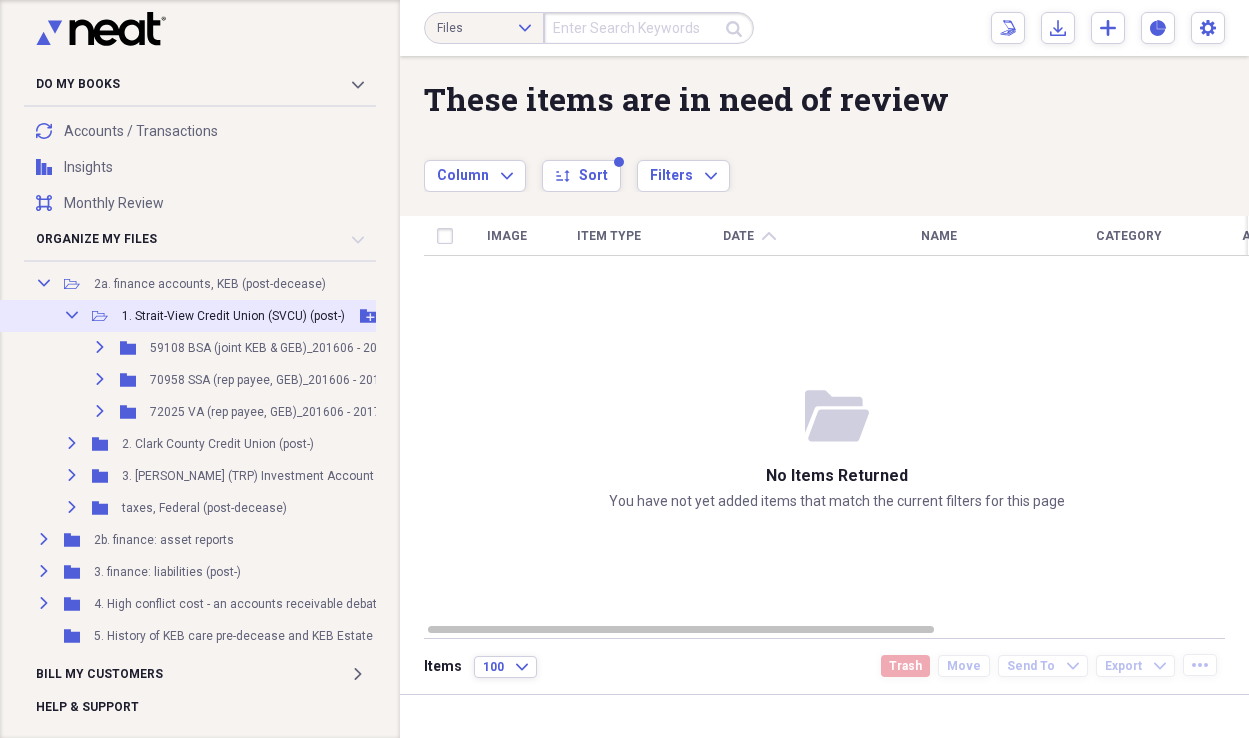 scroll, scrollTop: 176, scrollLeft: 0, axis: vertical 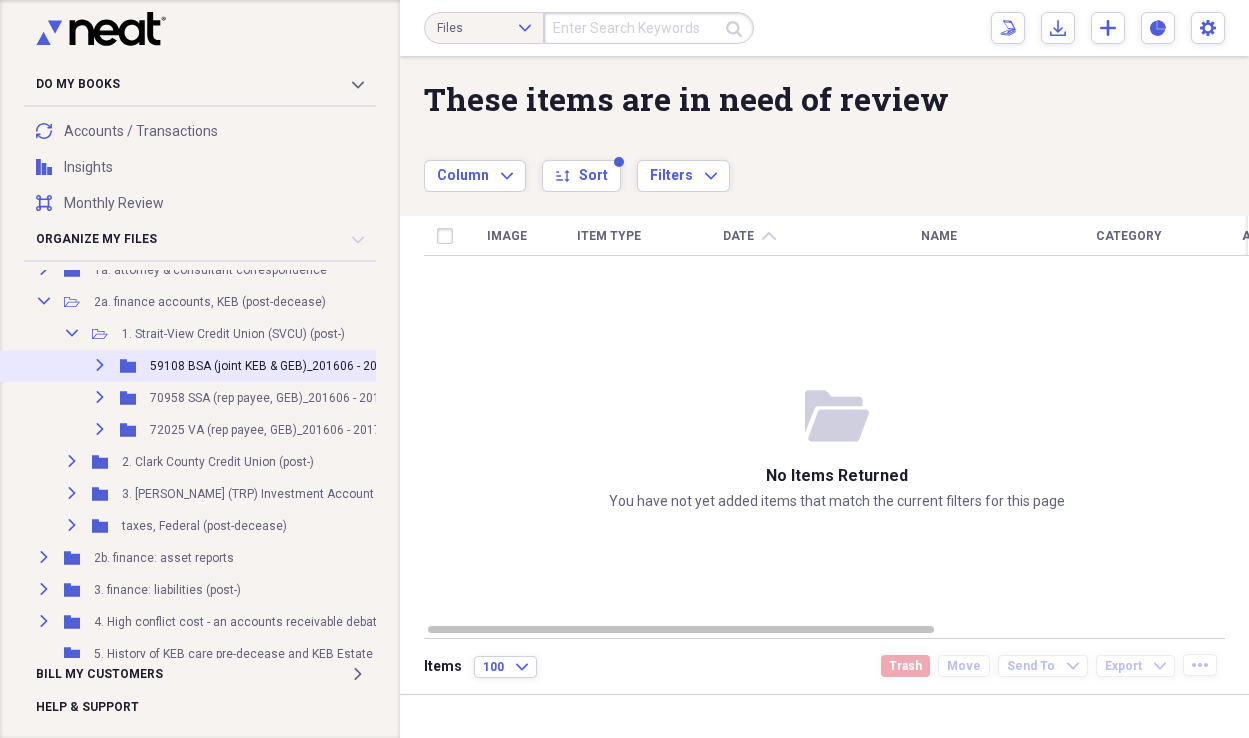 click 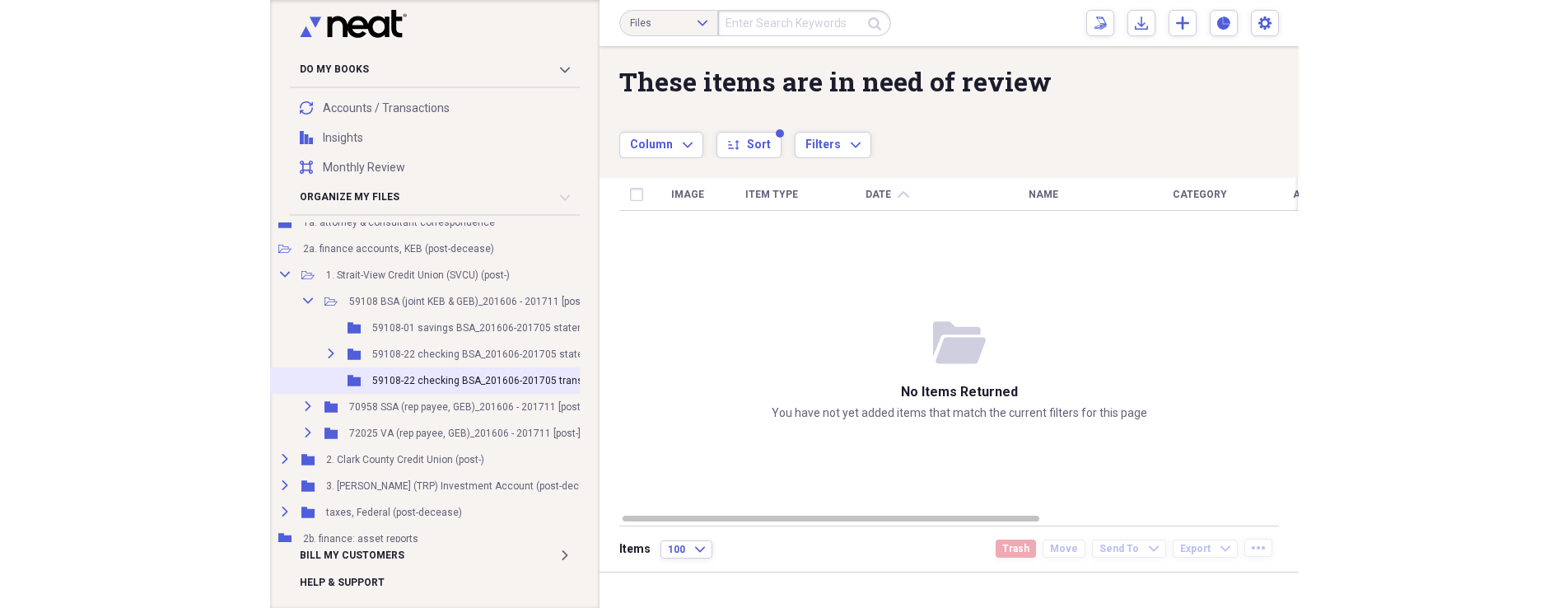 scroll, scrollTop: 145, scrollLeft: 126, axis: both 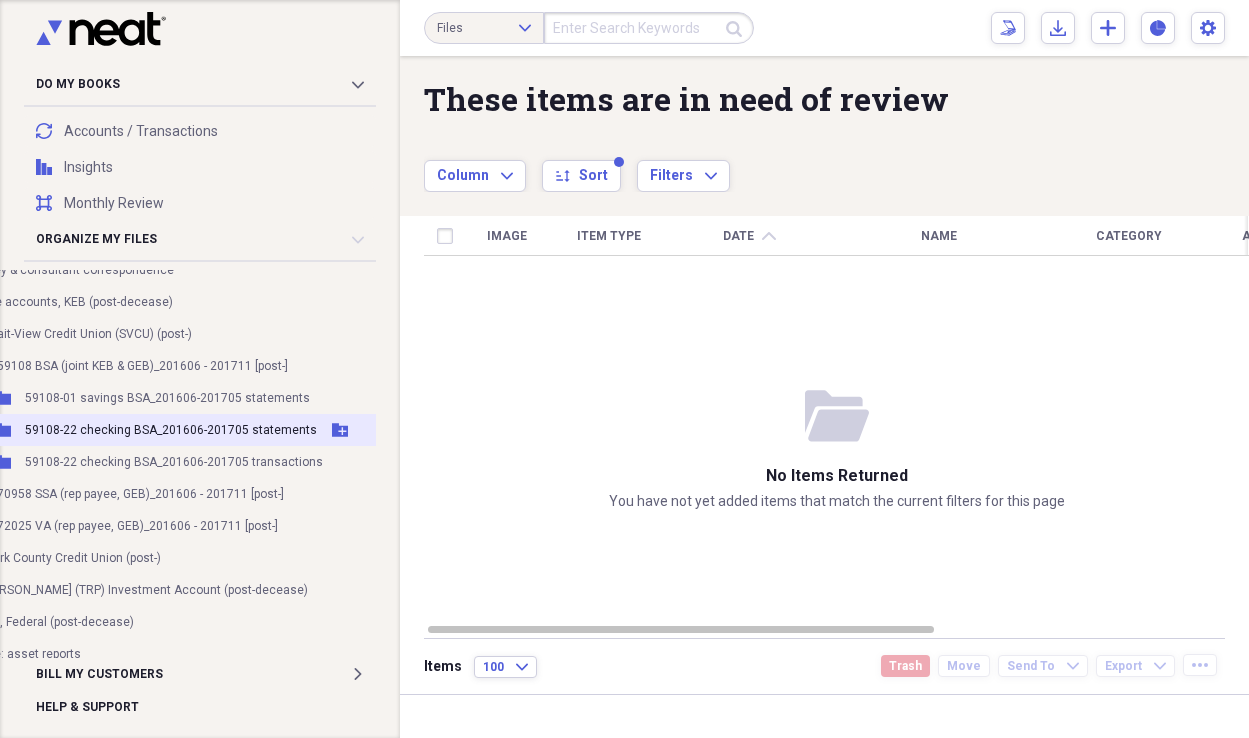 click on "59108-22 checking BSA_201606-201705 statements" at bounding box center [171, 430] 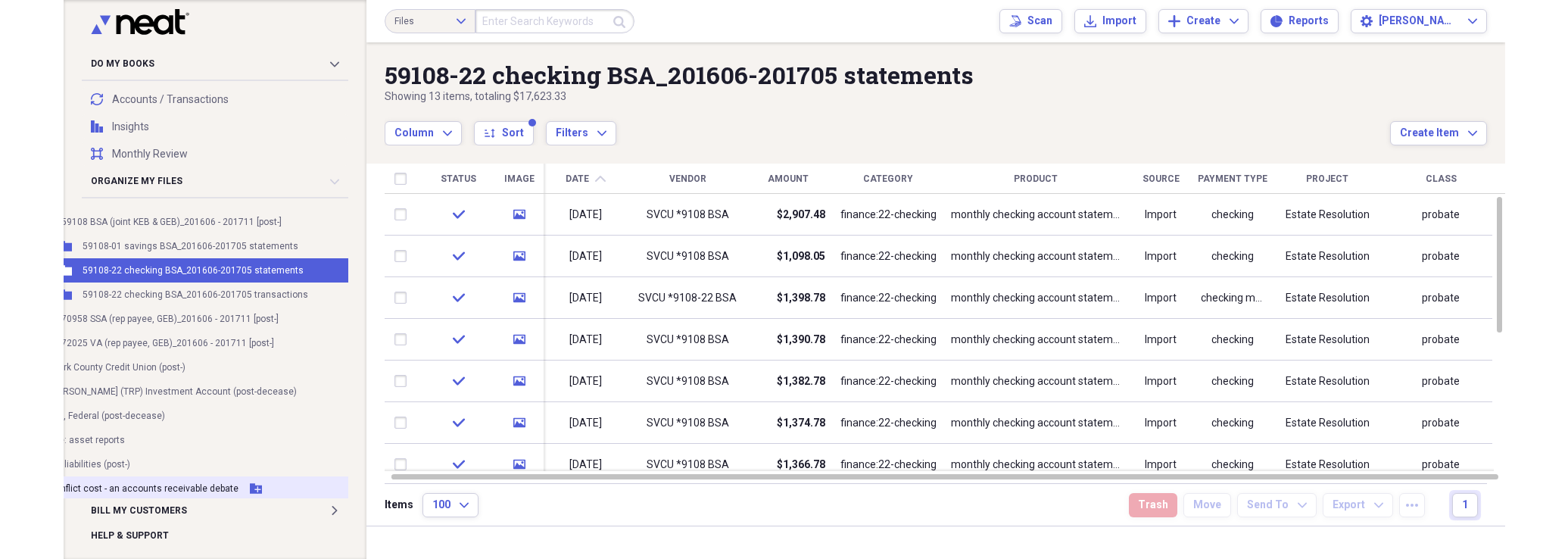 scroll, scrollTop: 0, scrollLeft: 116, axis: horizontal 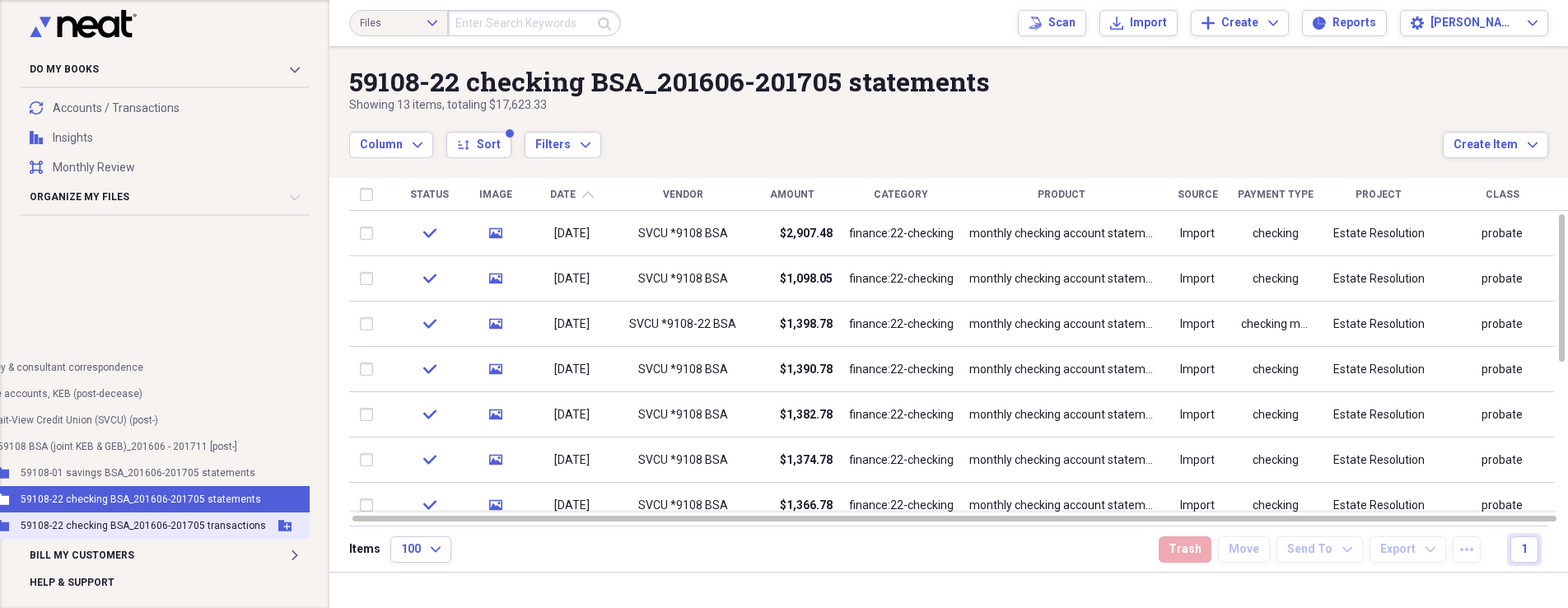 click on "59108-22 checking BSA_201606-201705 transactions" at bounding box center (143, 526) 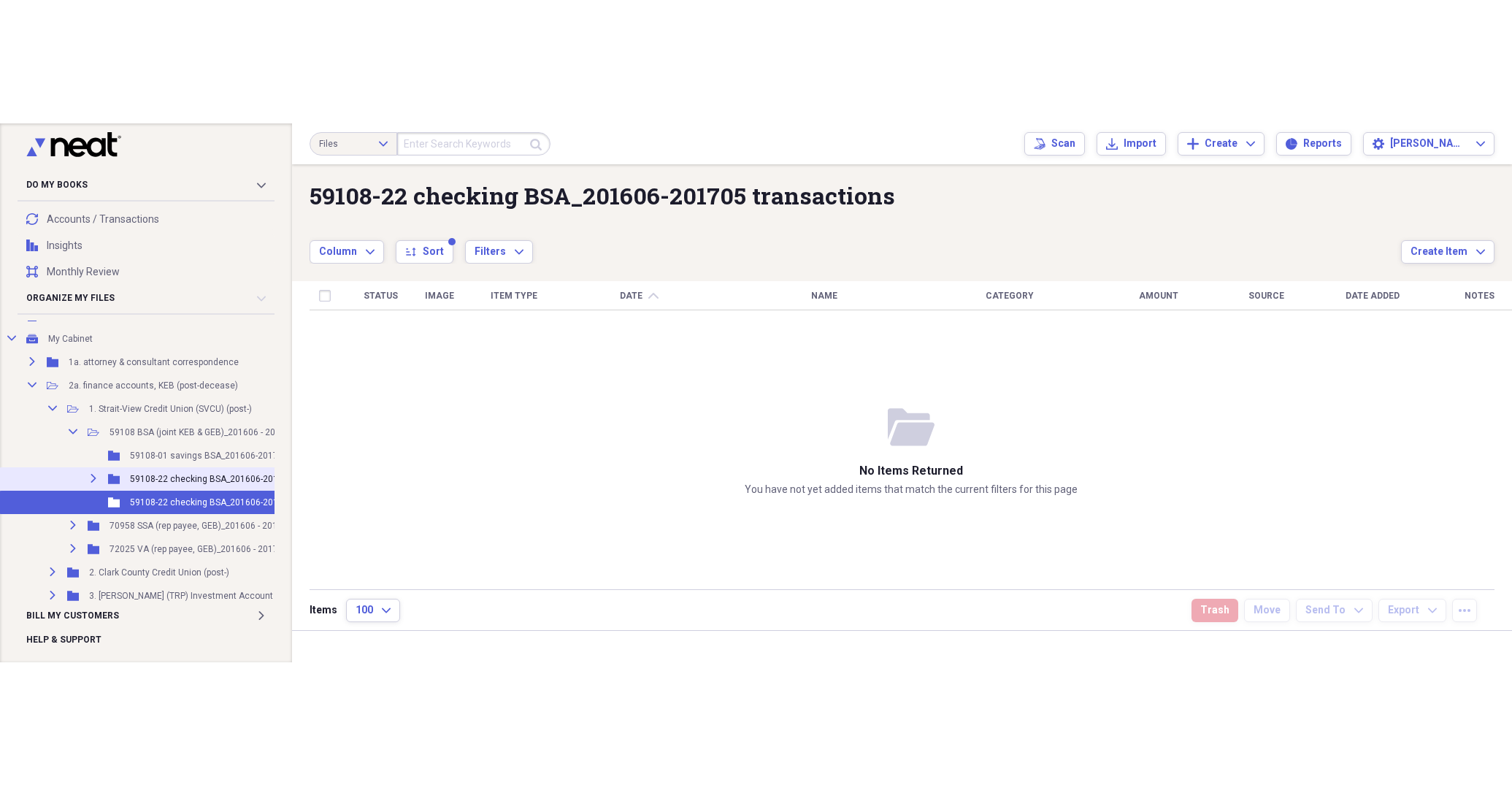scroll, scrollTop: 86, scrollLeft: 0, axis: vertical 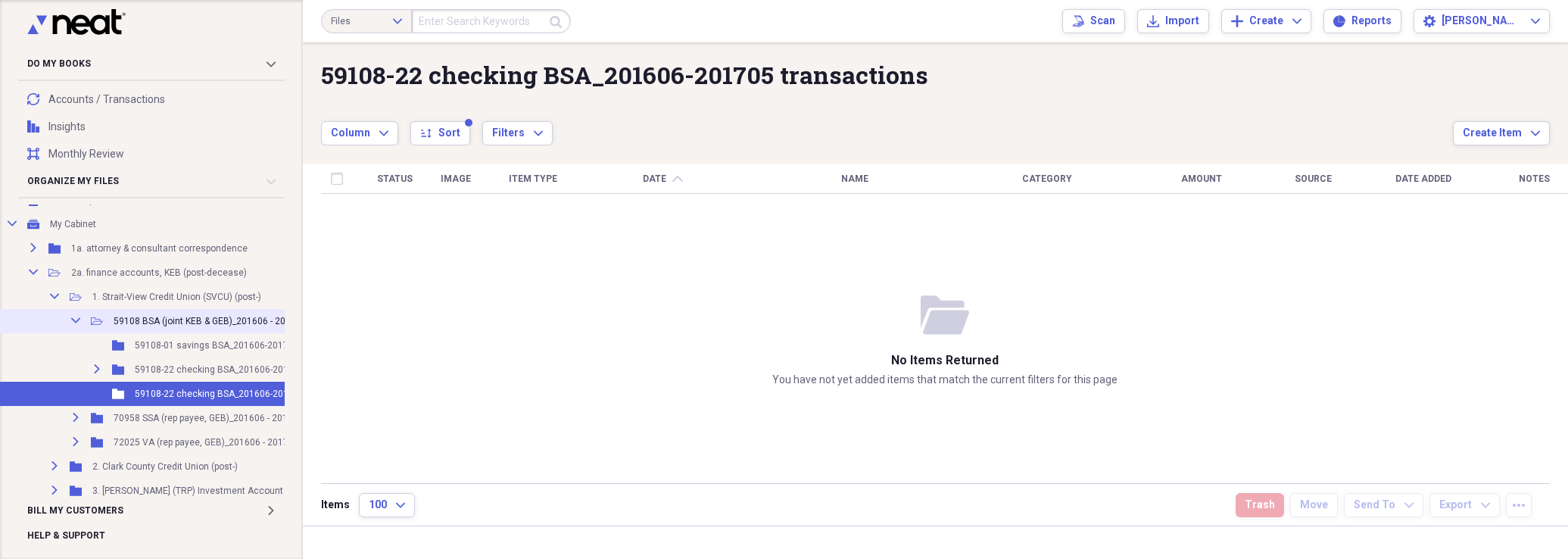 click on "59108 BSA (joint KEB & GEB)_201606 - 201711 [post-]" at bounding box center [223, 321] 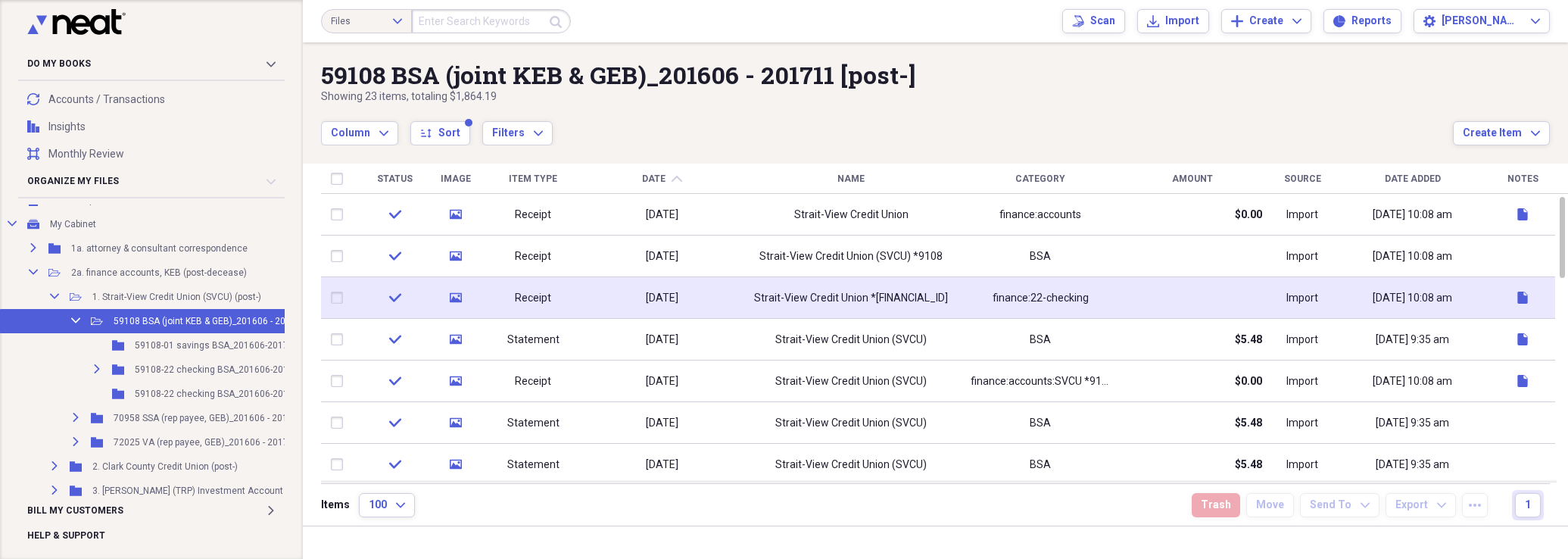 click on "Strait-View Credit Union *[FINANCIAL_ID]" at bounding box center [851, 298] 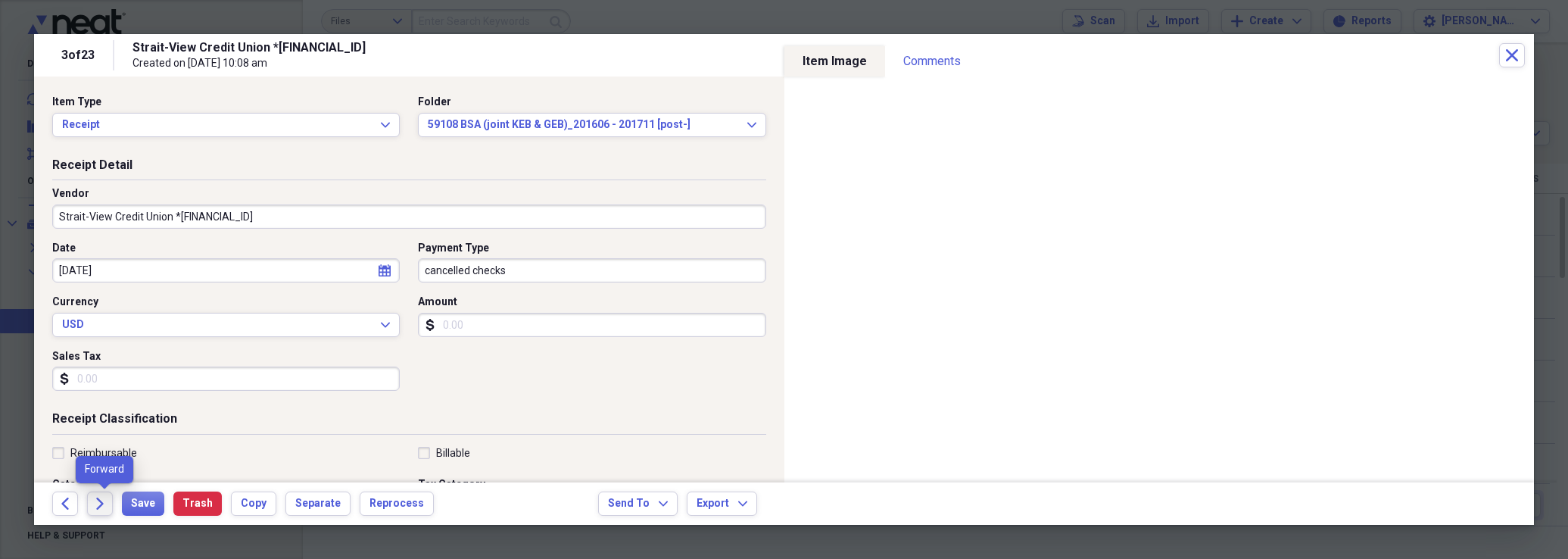 click 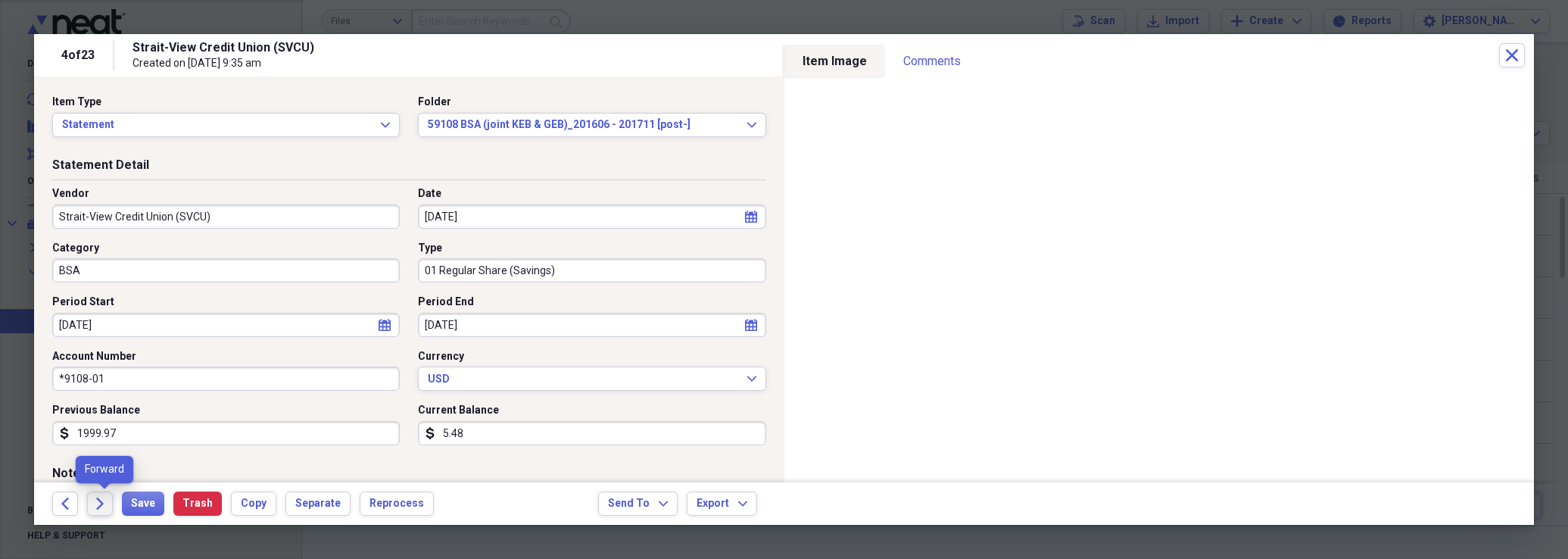 click 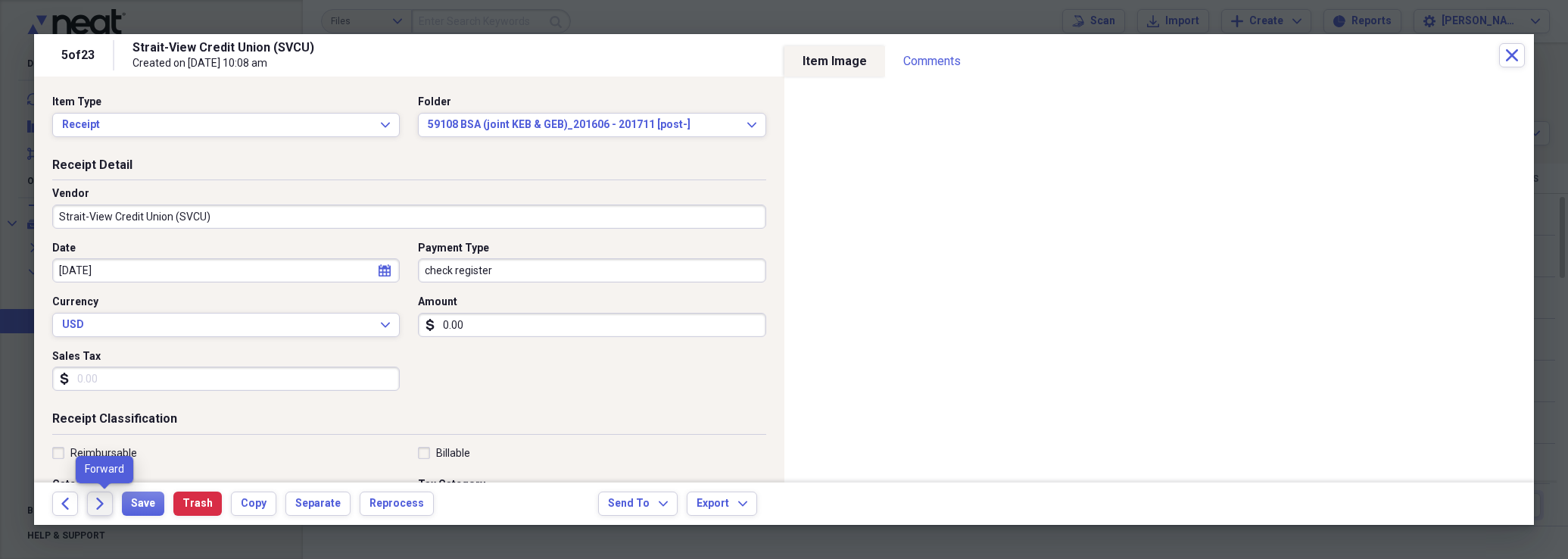 click 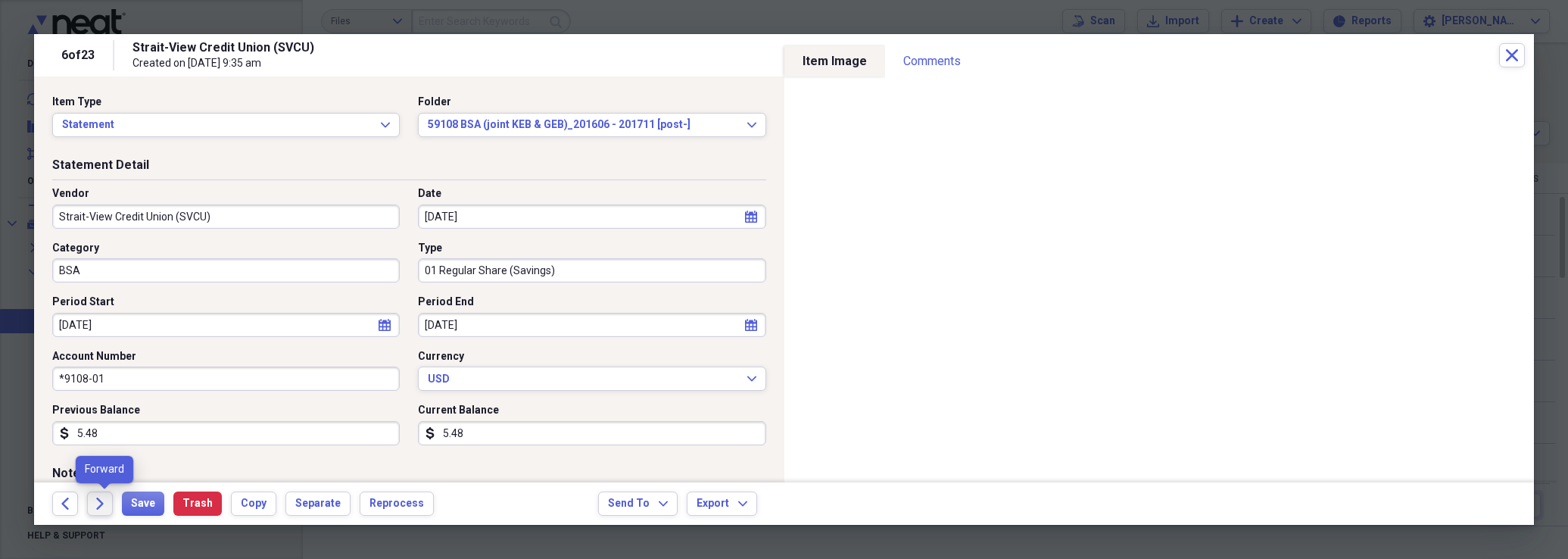 click 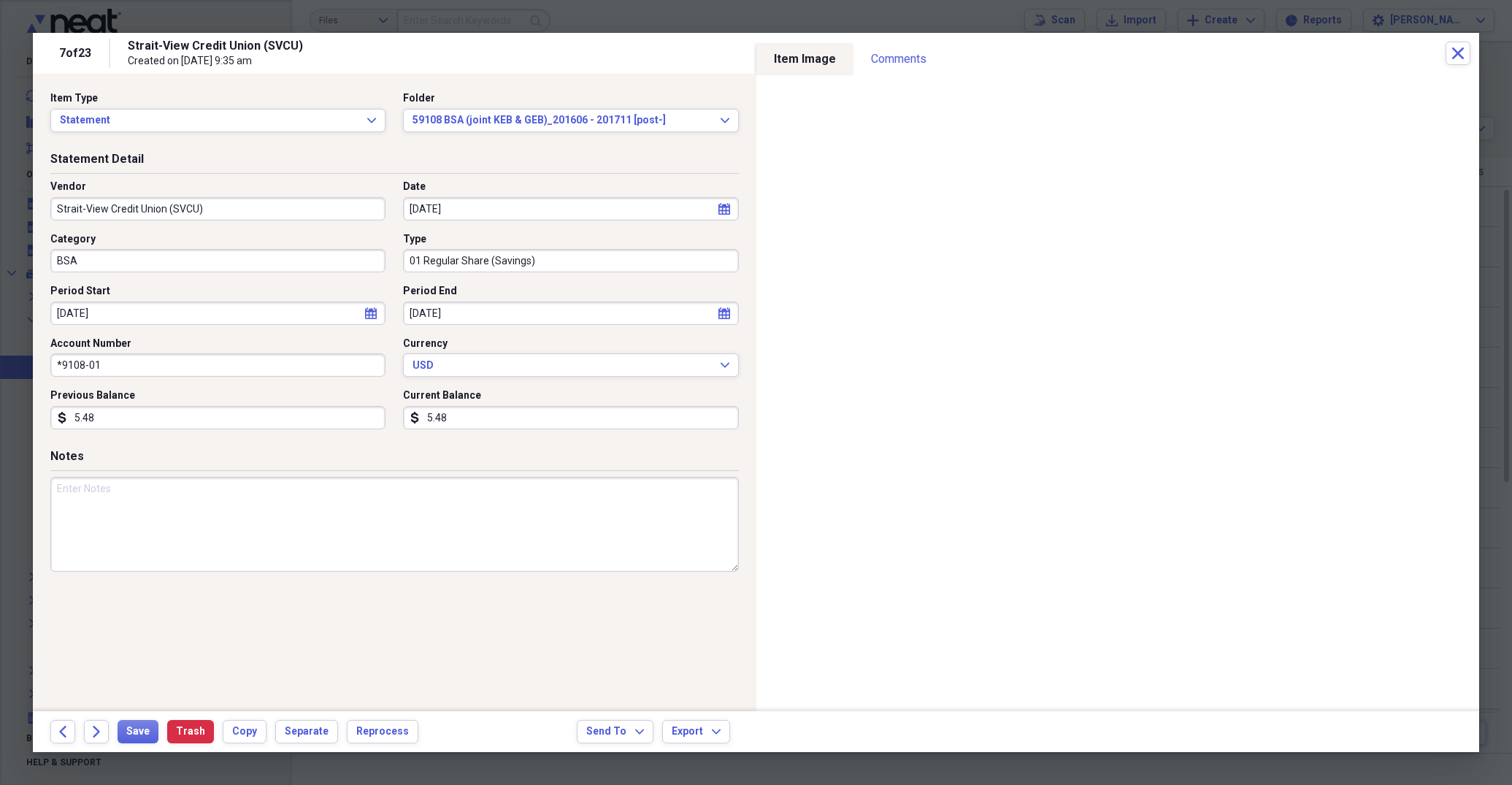 scroll, scrollTop: 28, scrollLeft: 0, axis: vertical 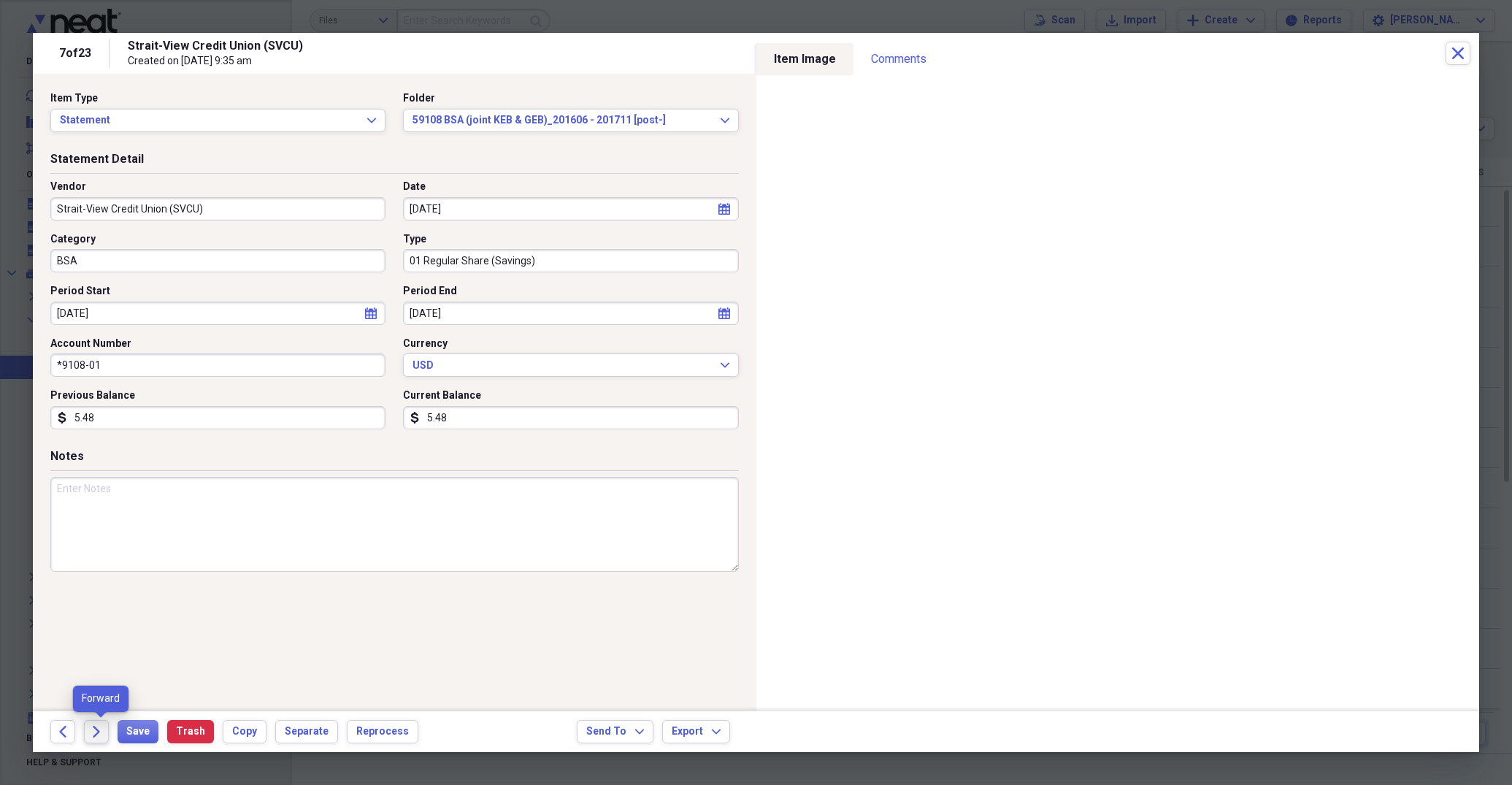 click on "Forward" 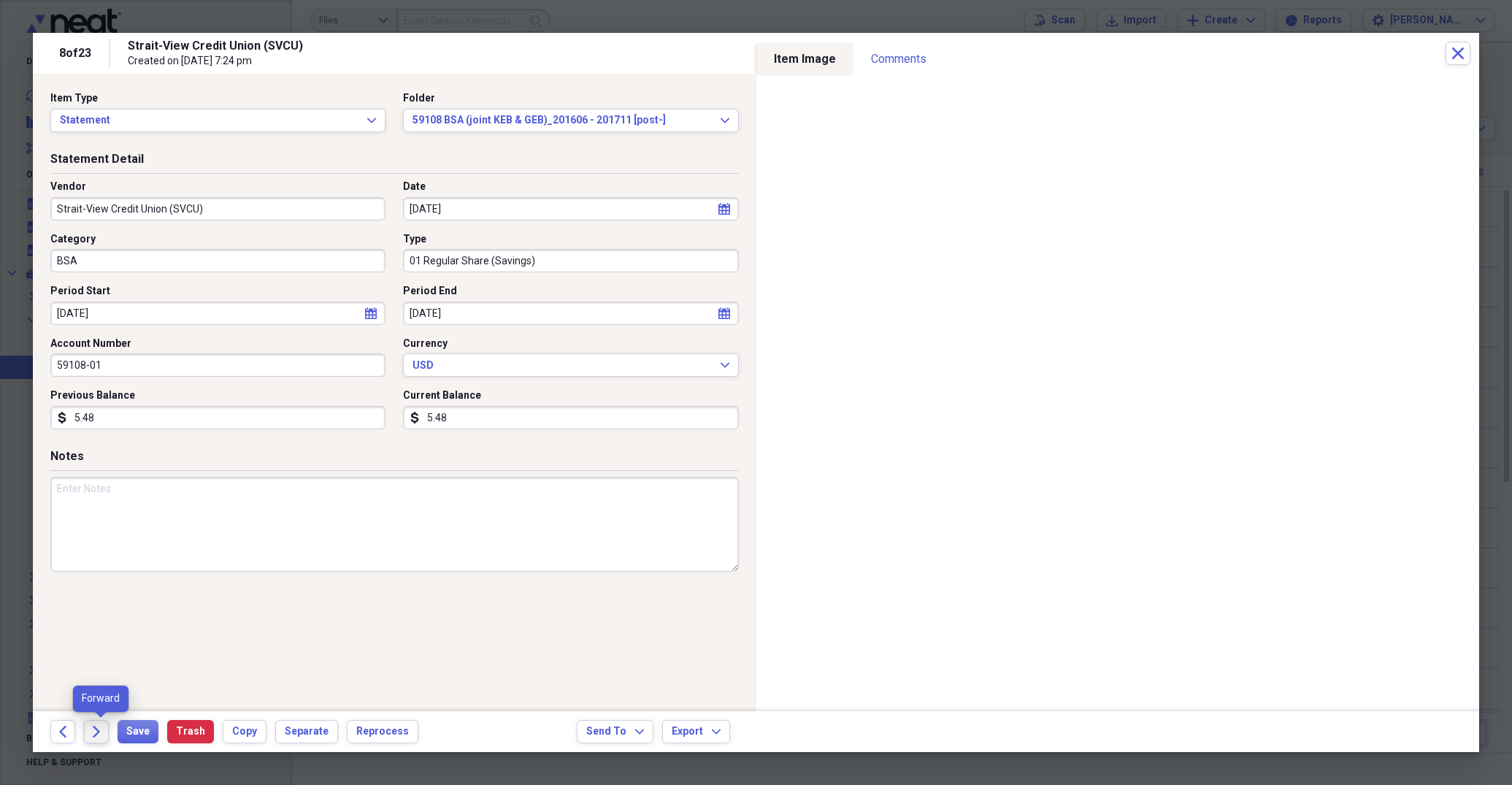 click on "Forward" 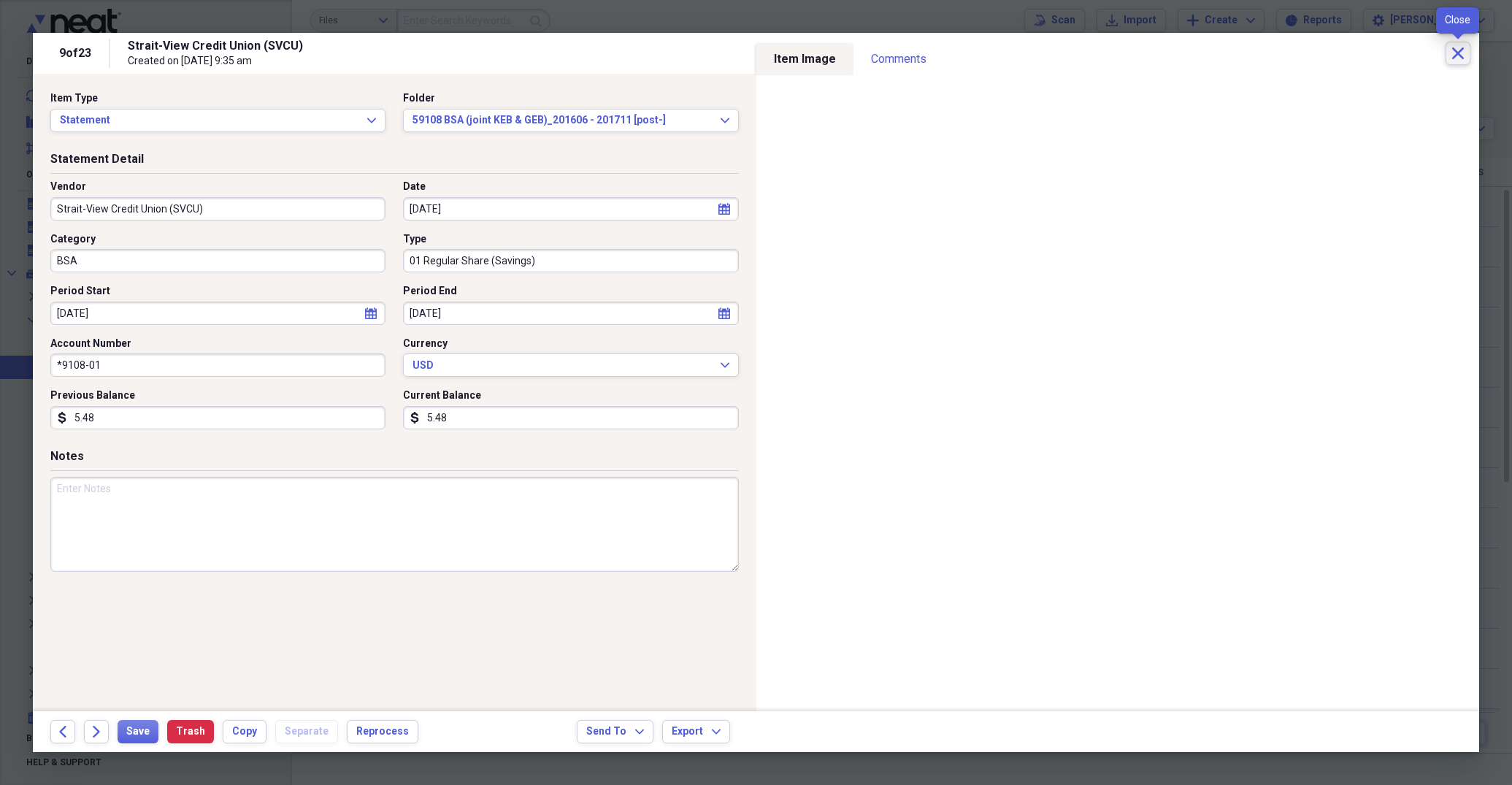 click 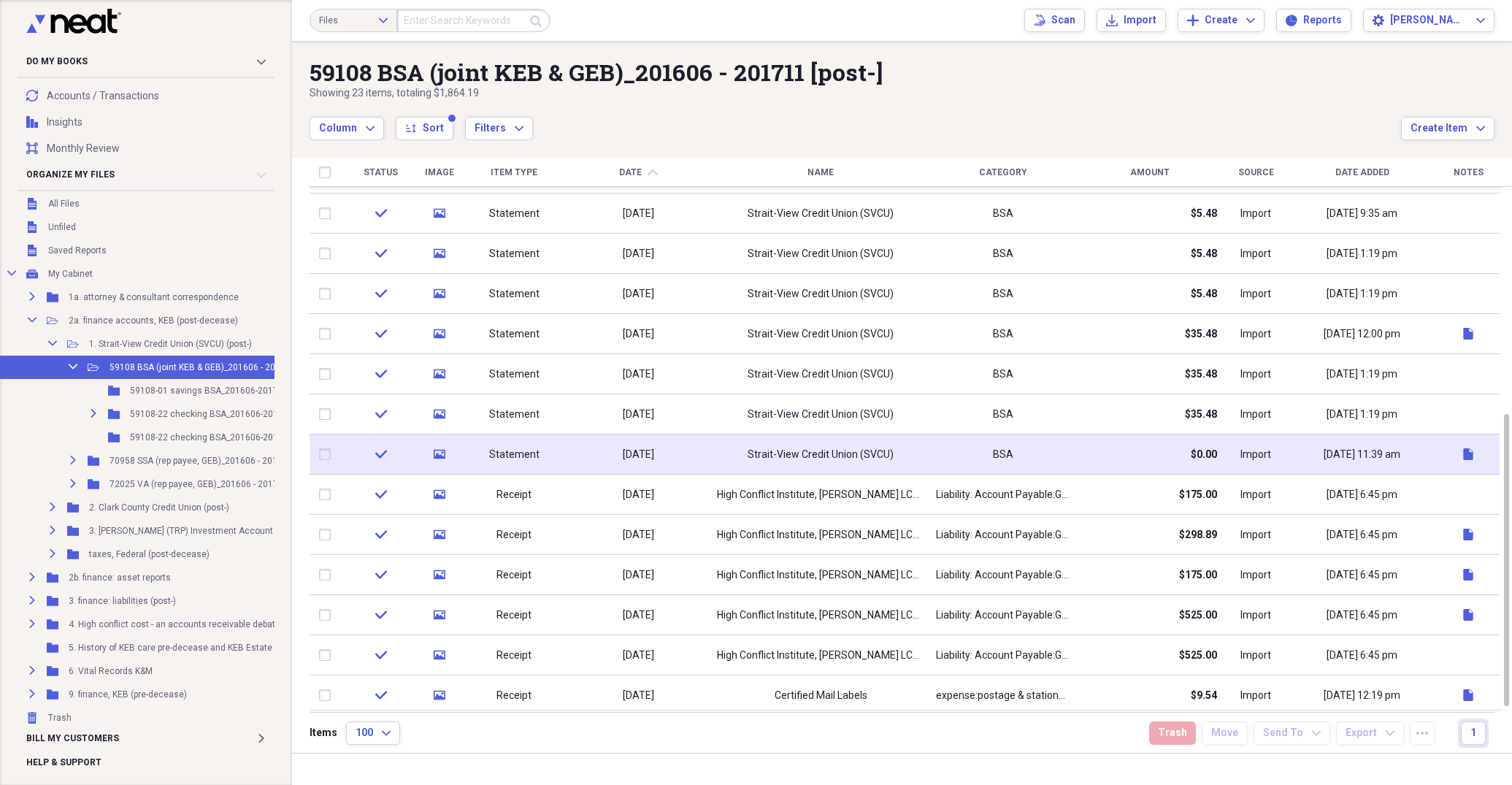 click on "Strait-View Credit Union (SVCU)" at bounding box center [821, 455] 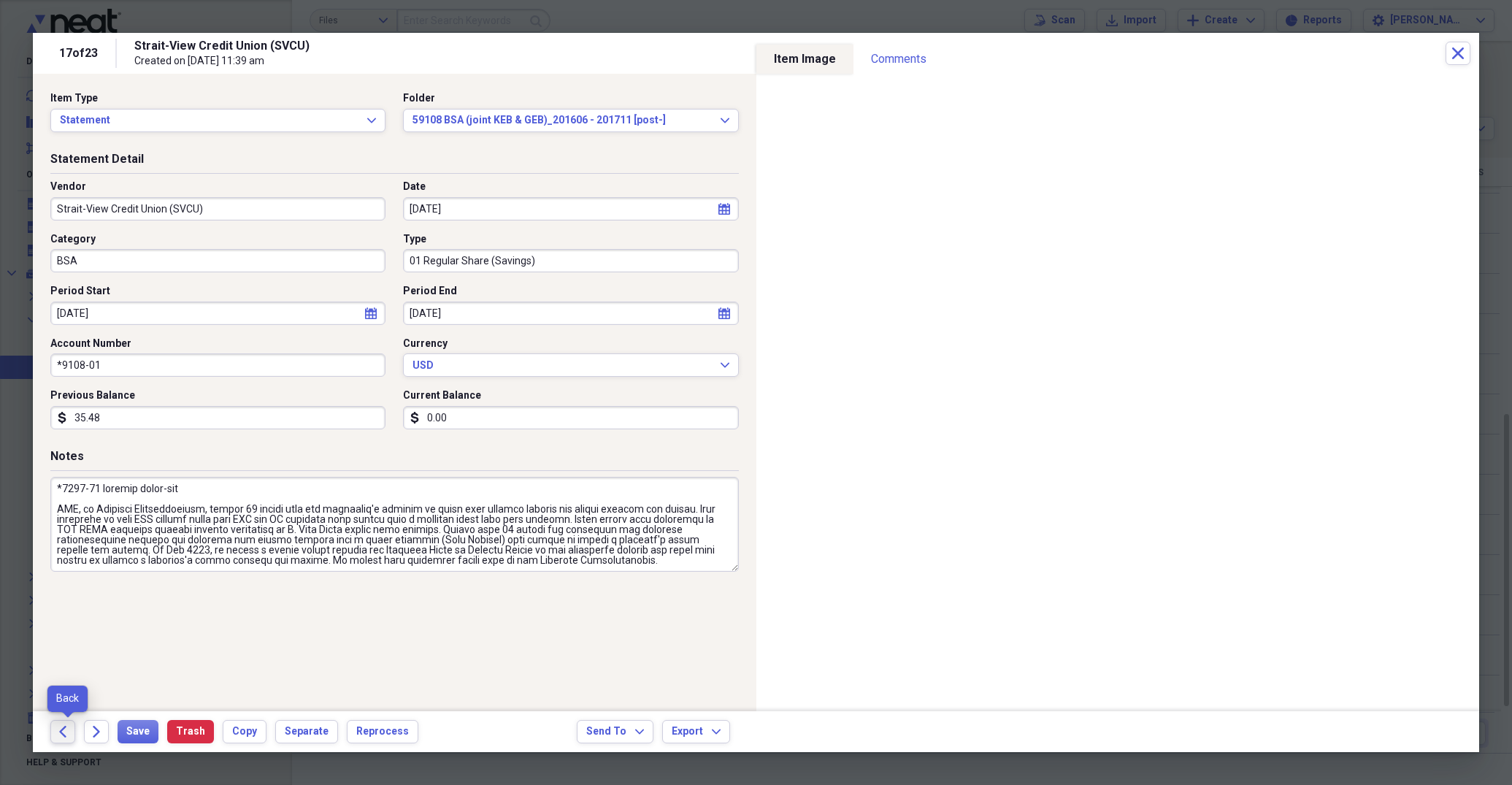click on "Back" 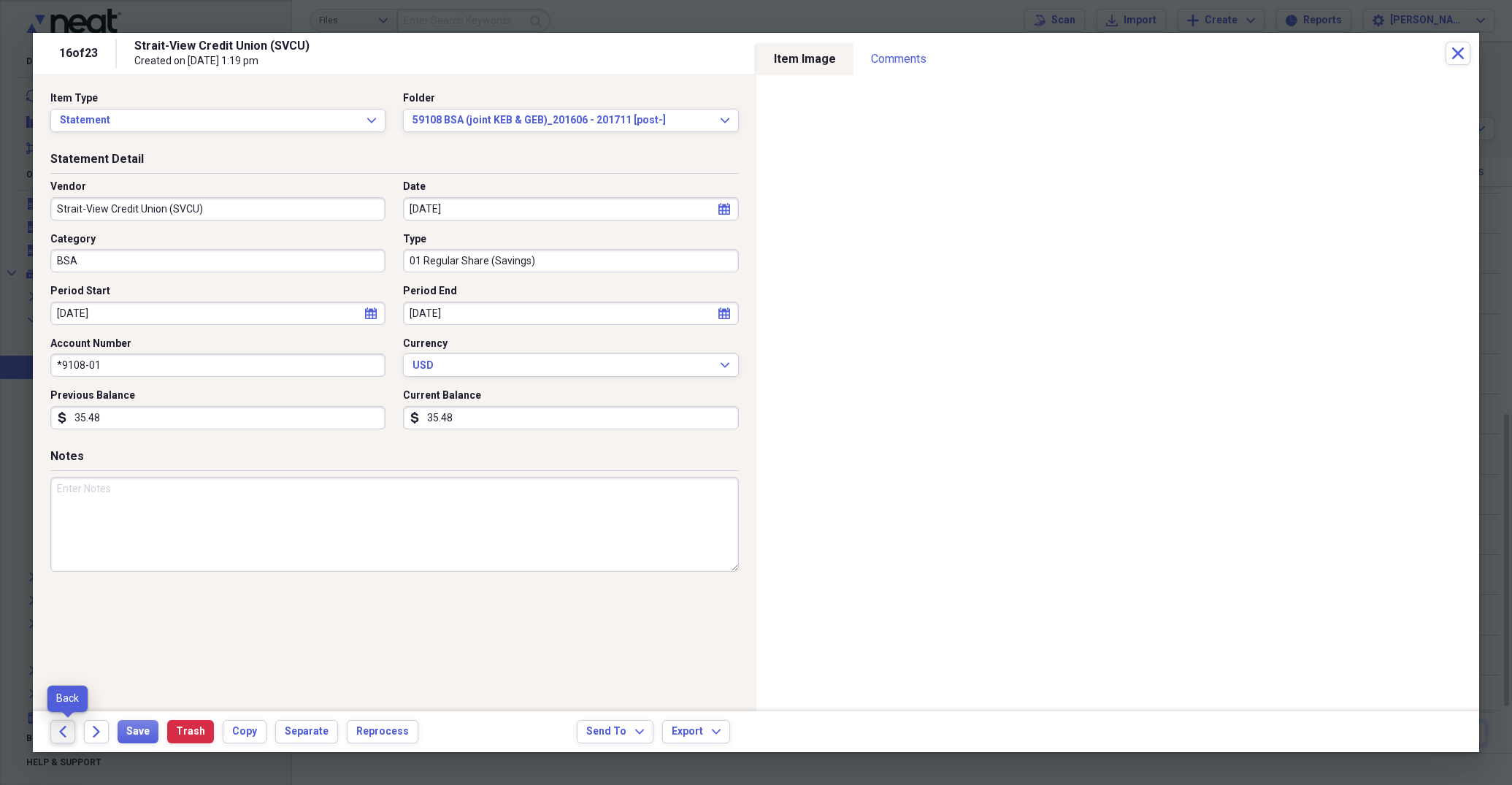 click on "Back" 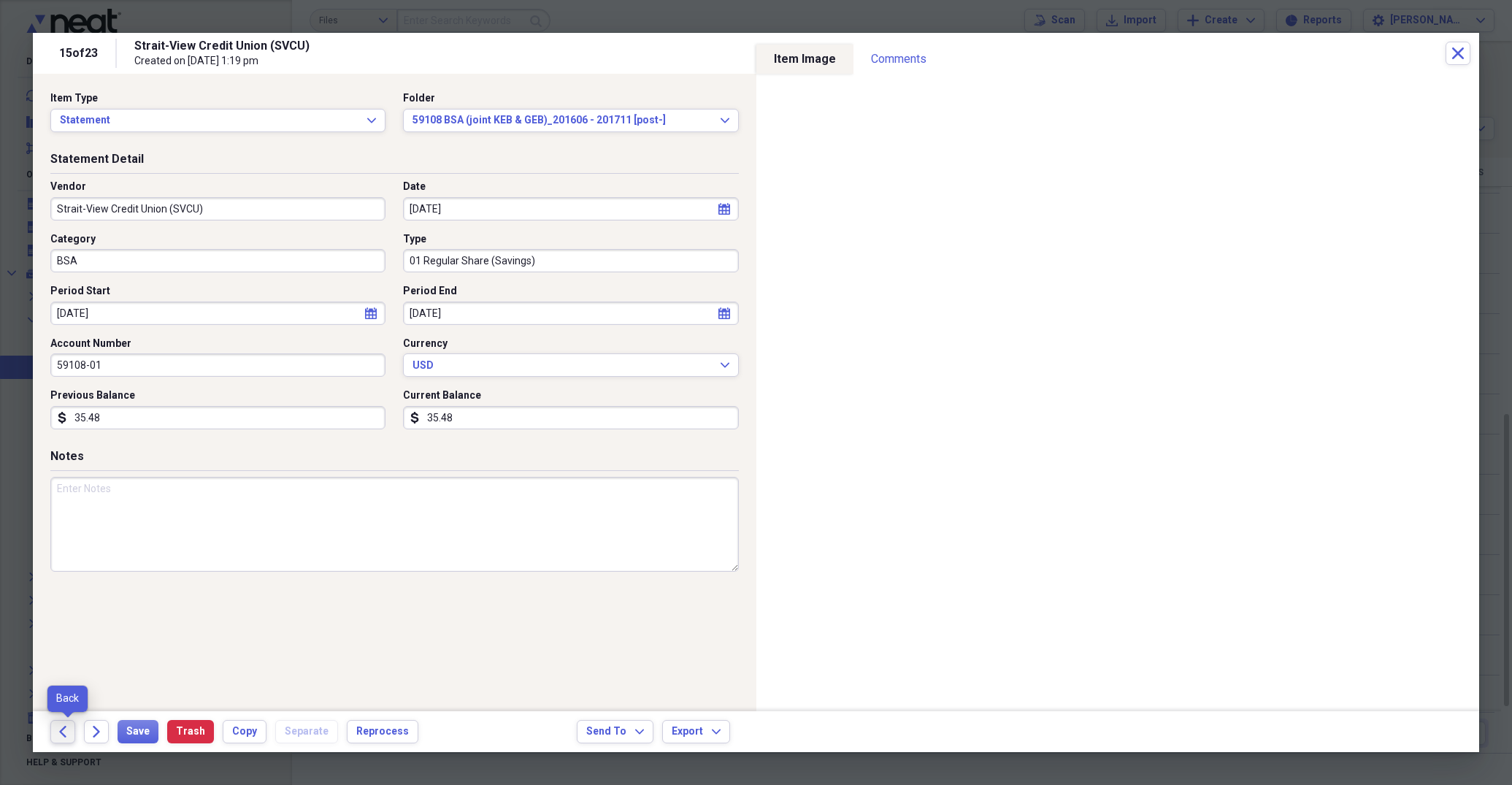 click on "Back" 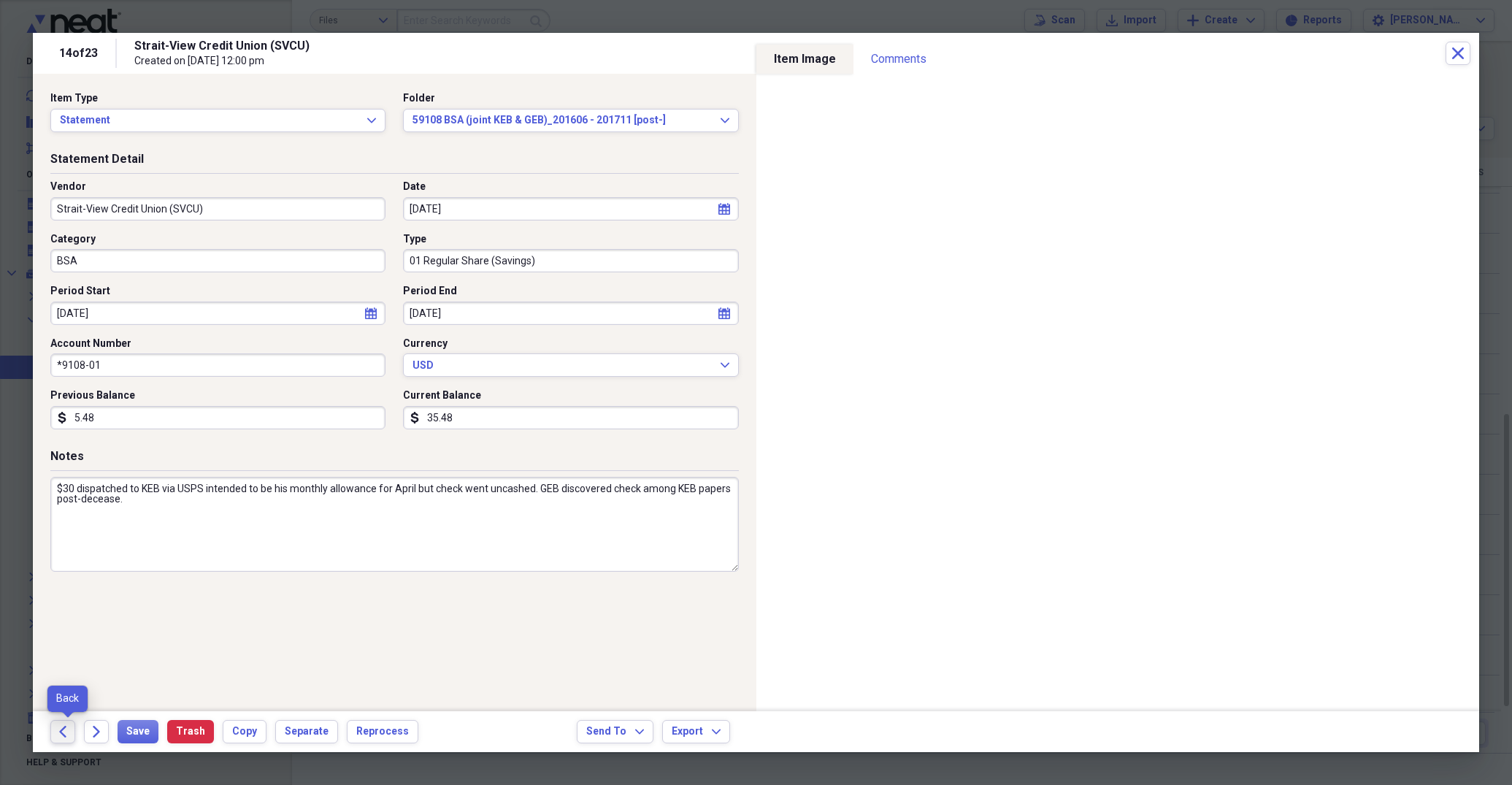 click on "Back" 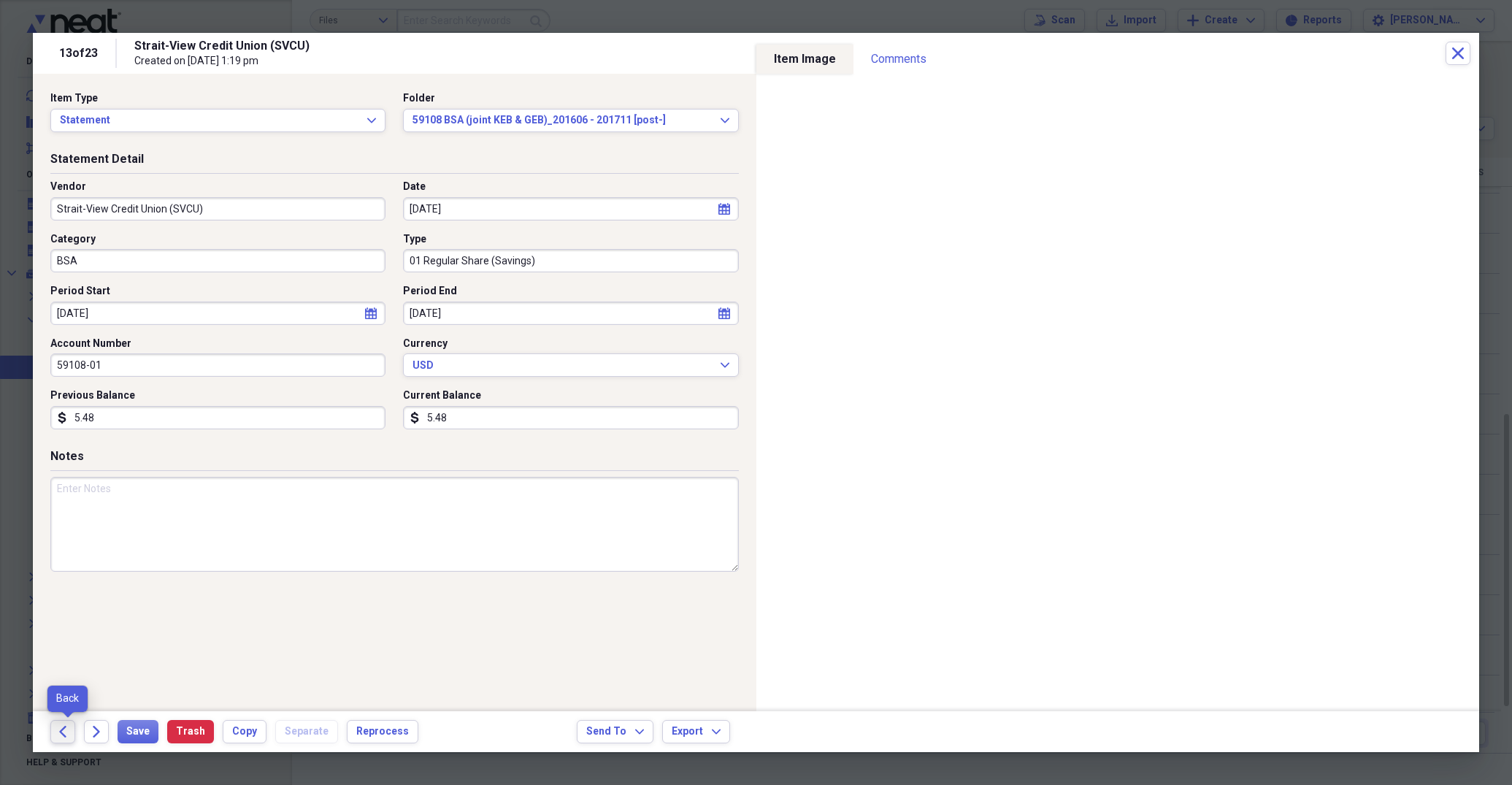 click on "Back" 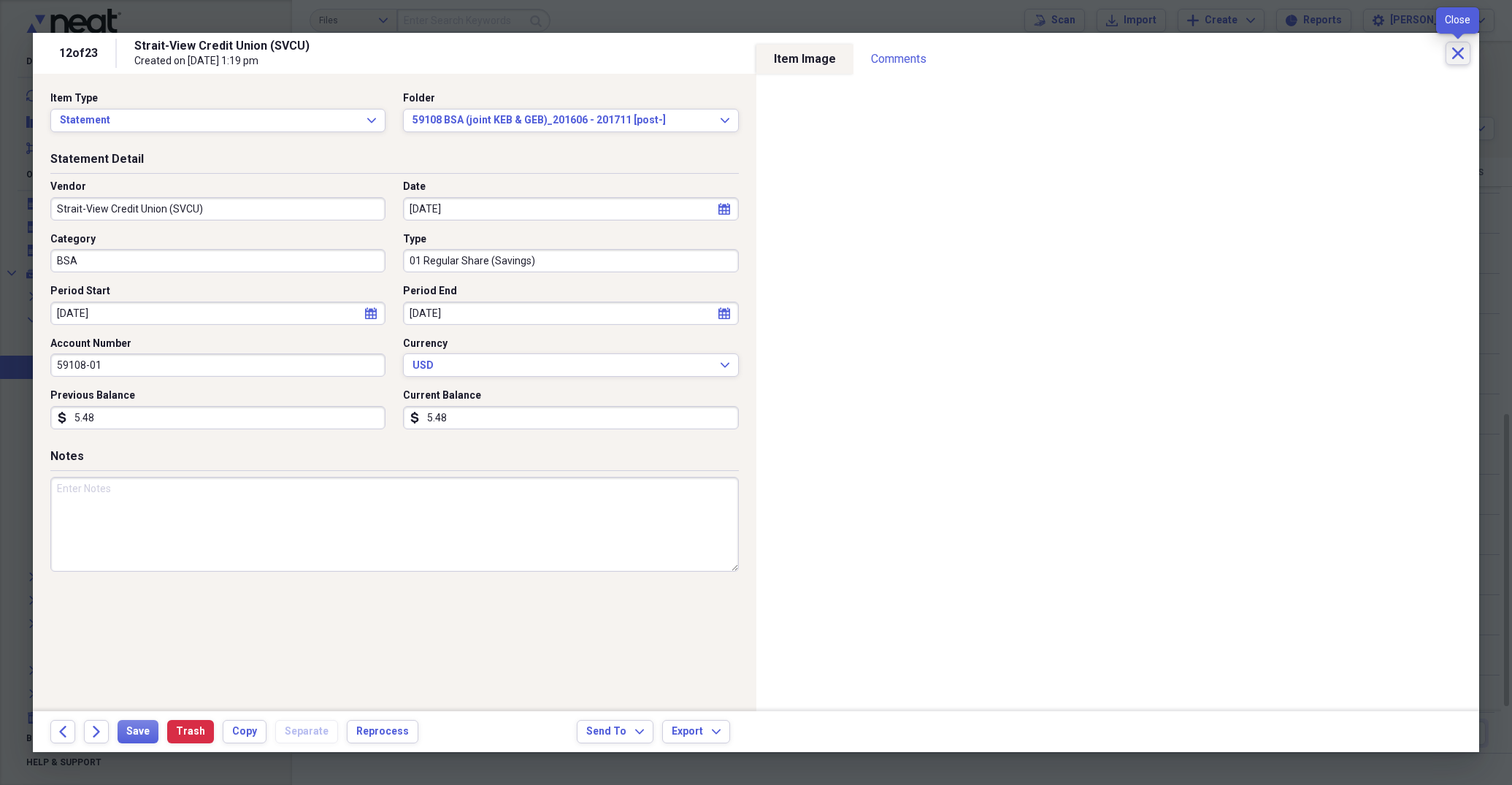 click on "Close" 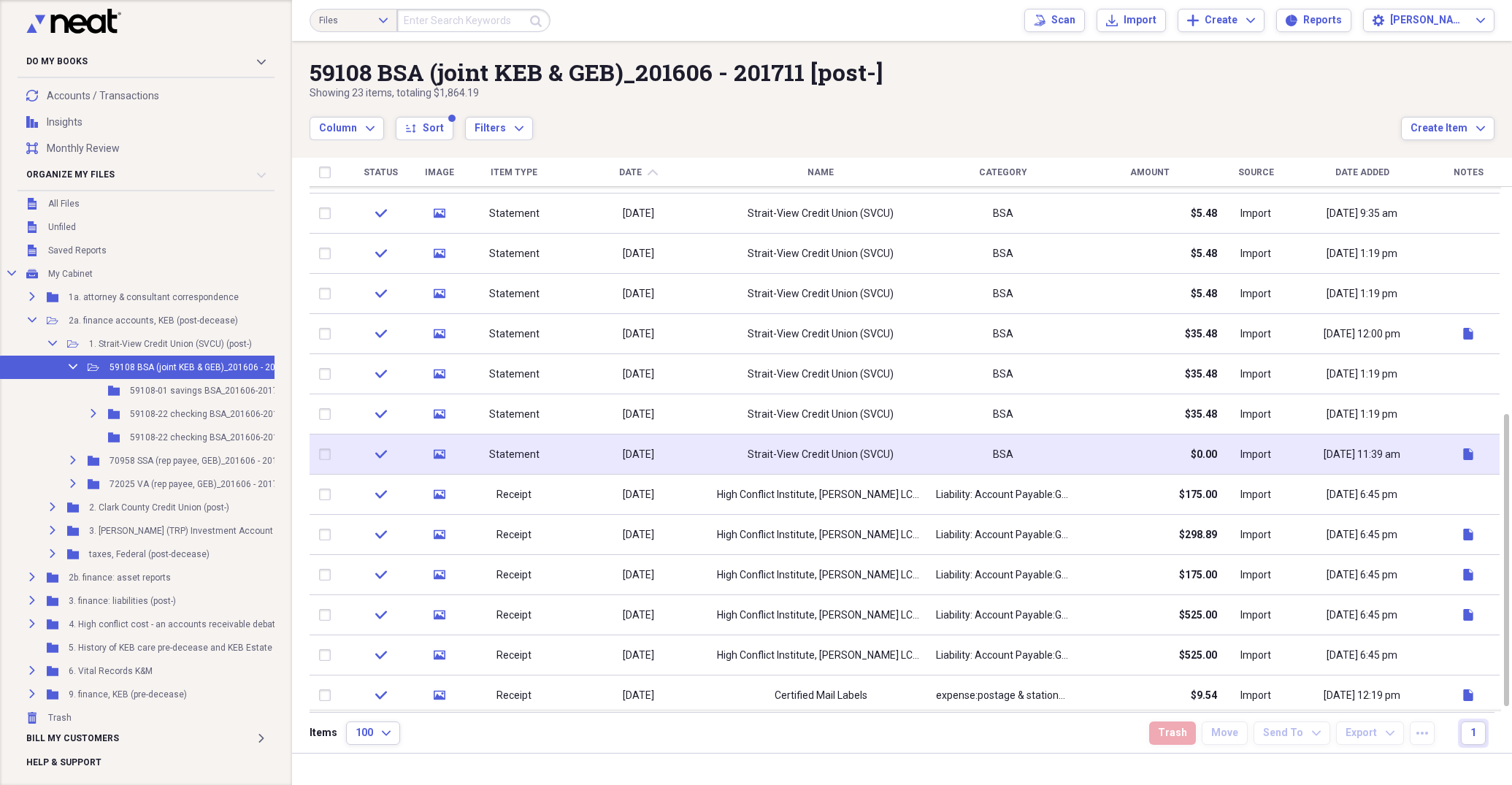 click on "Statement" at bounding box center [514, 454] 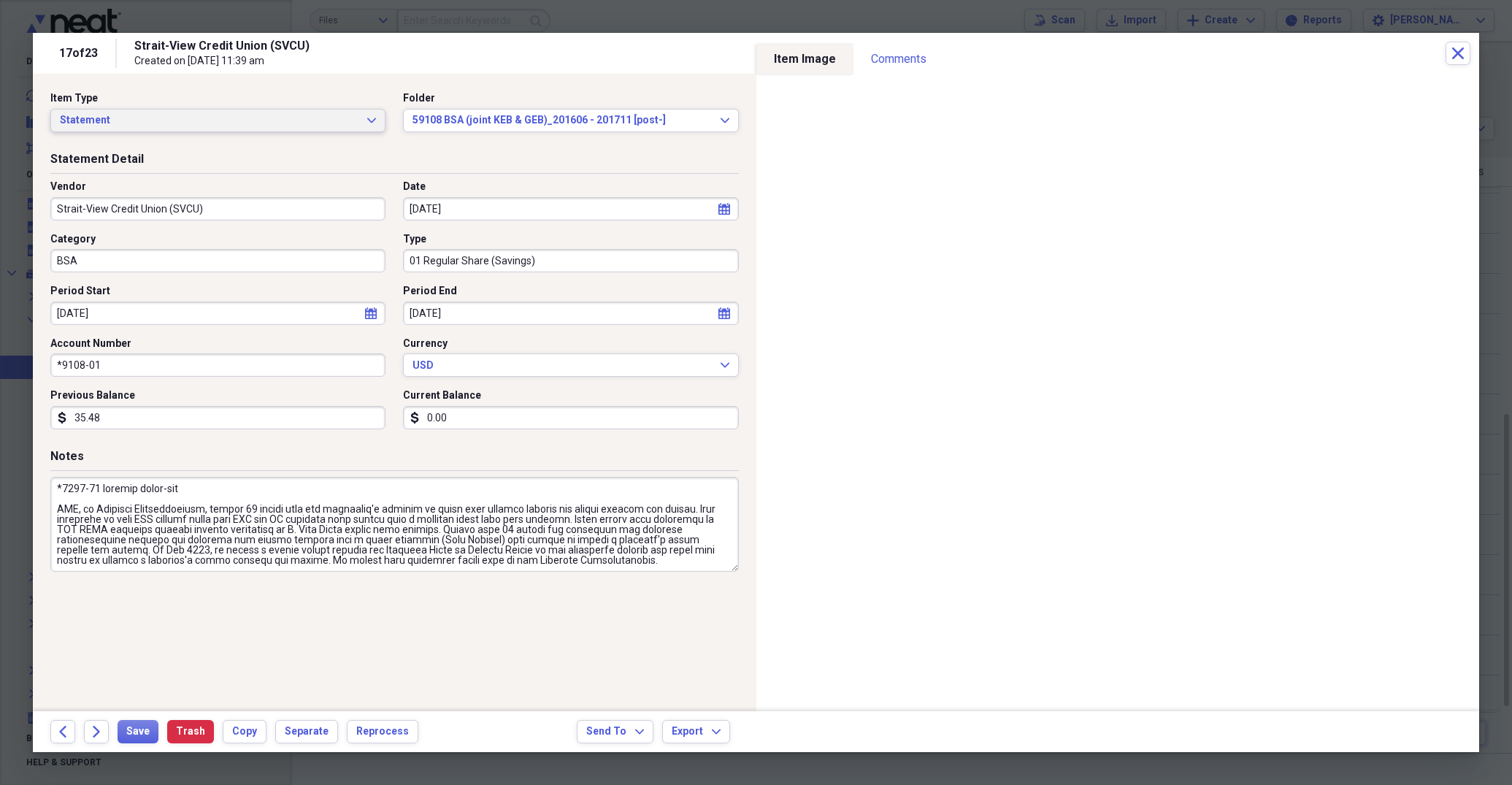 click on "Expand" 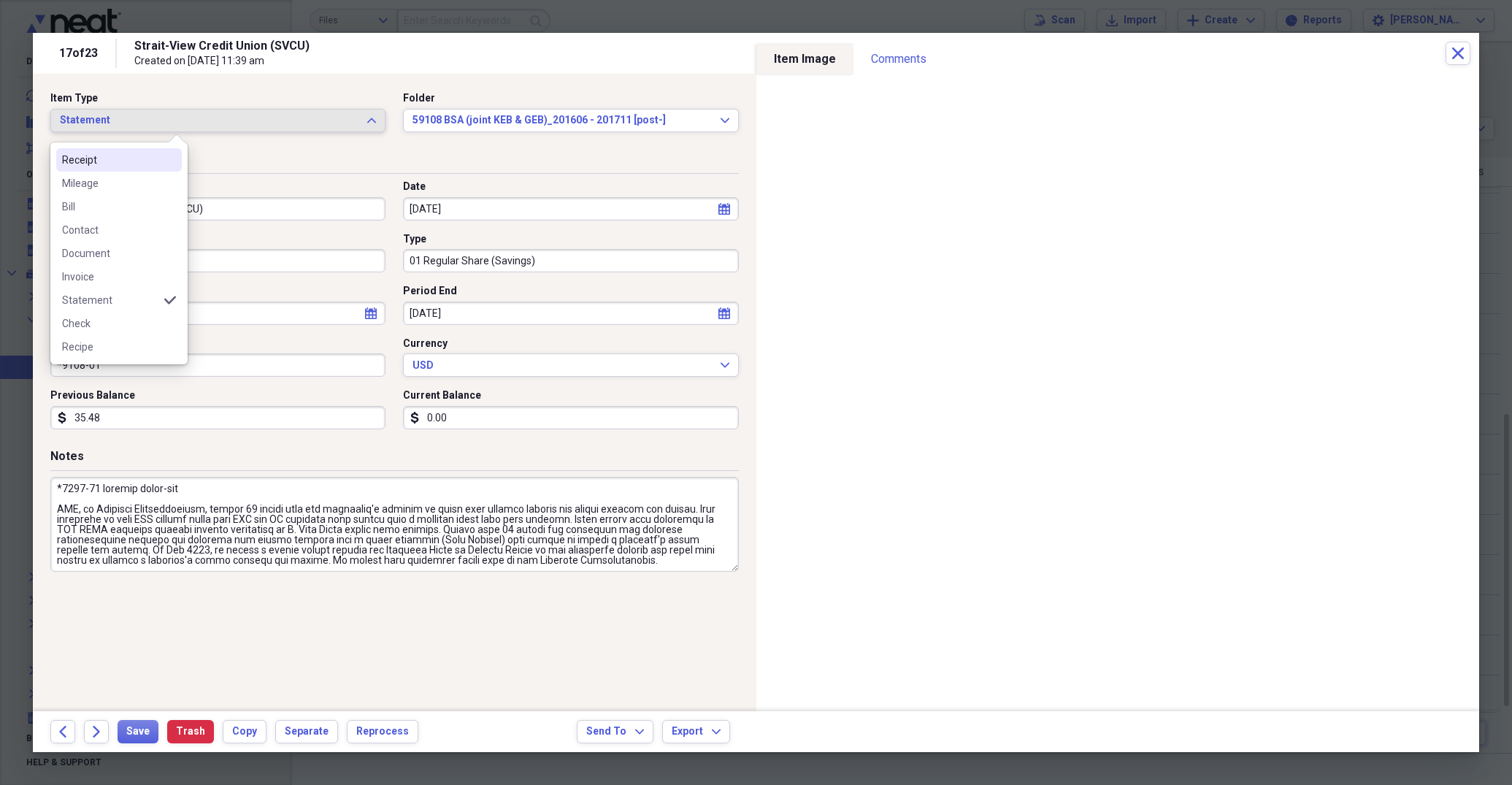 click on "Receipt" at bounding box center (110, 160) 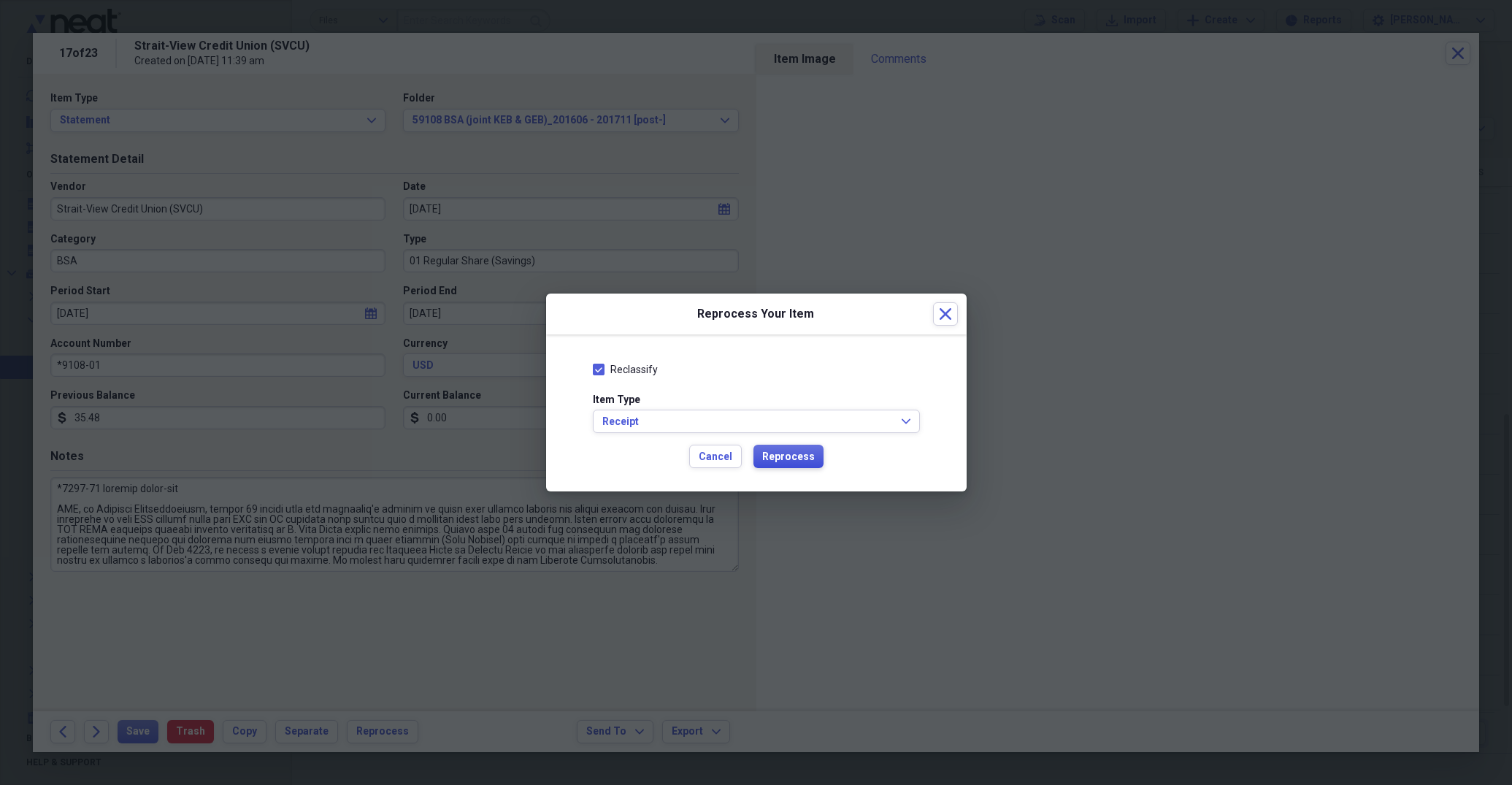 click on "Reprocess" at bounding box center [788, 457] 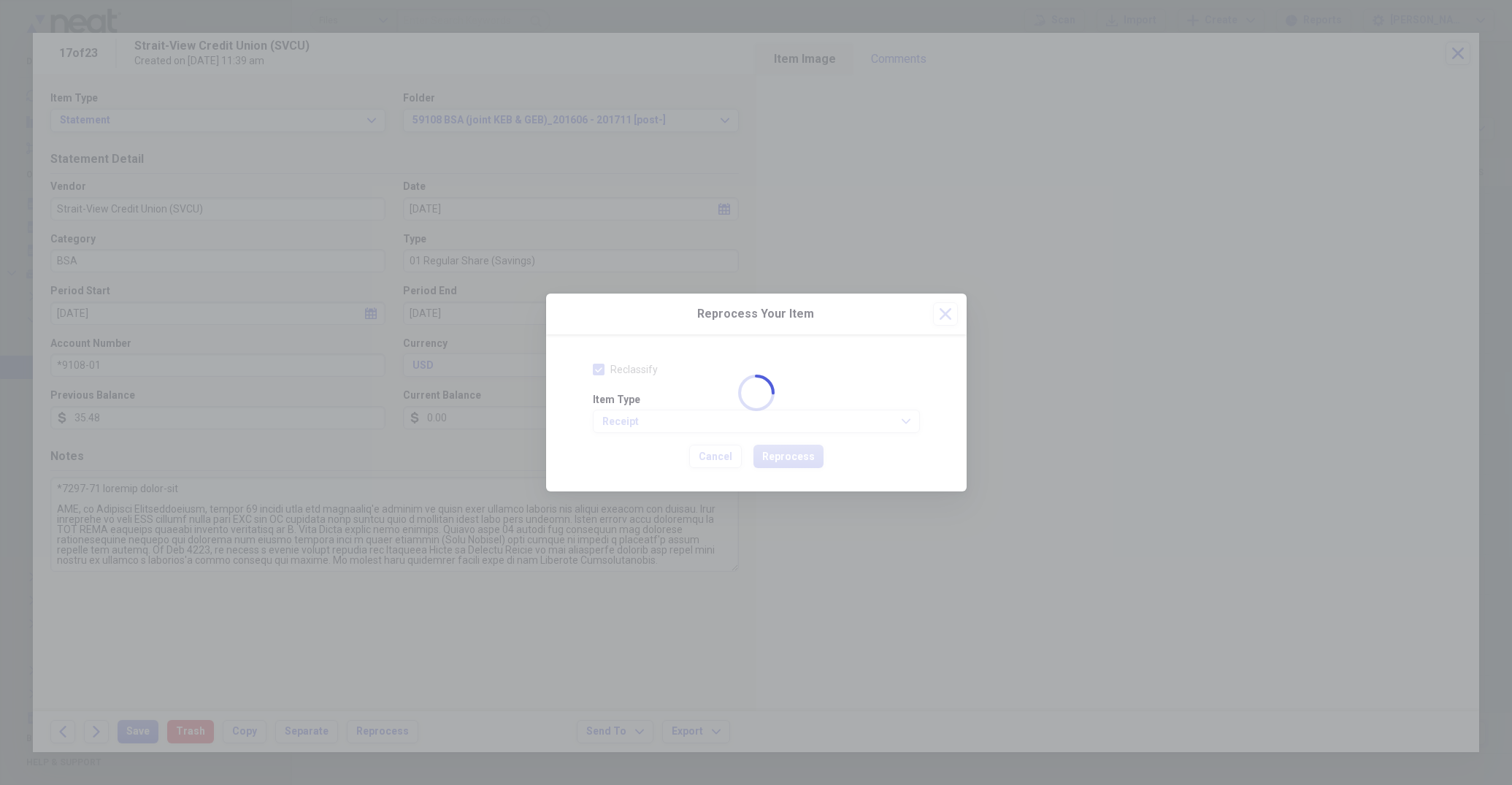 scroll, scrollTop: 30, scrollLeft: 0, axis: vertical 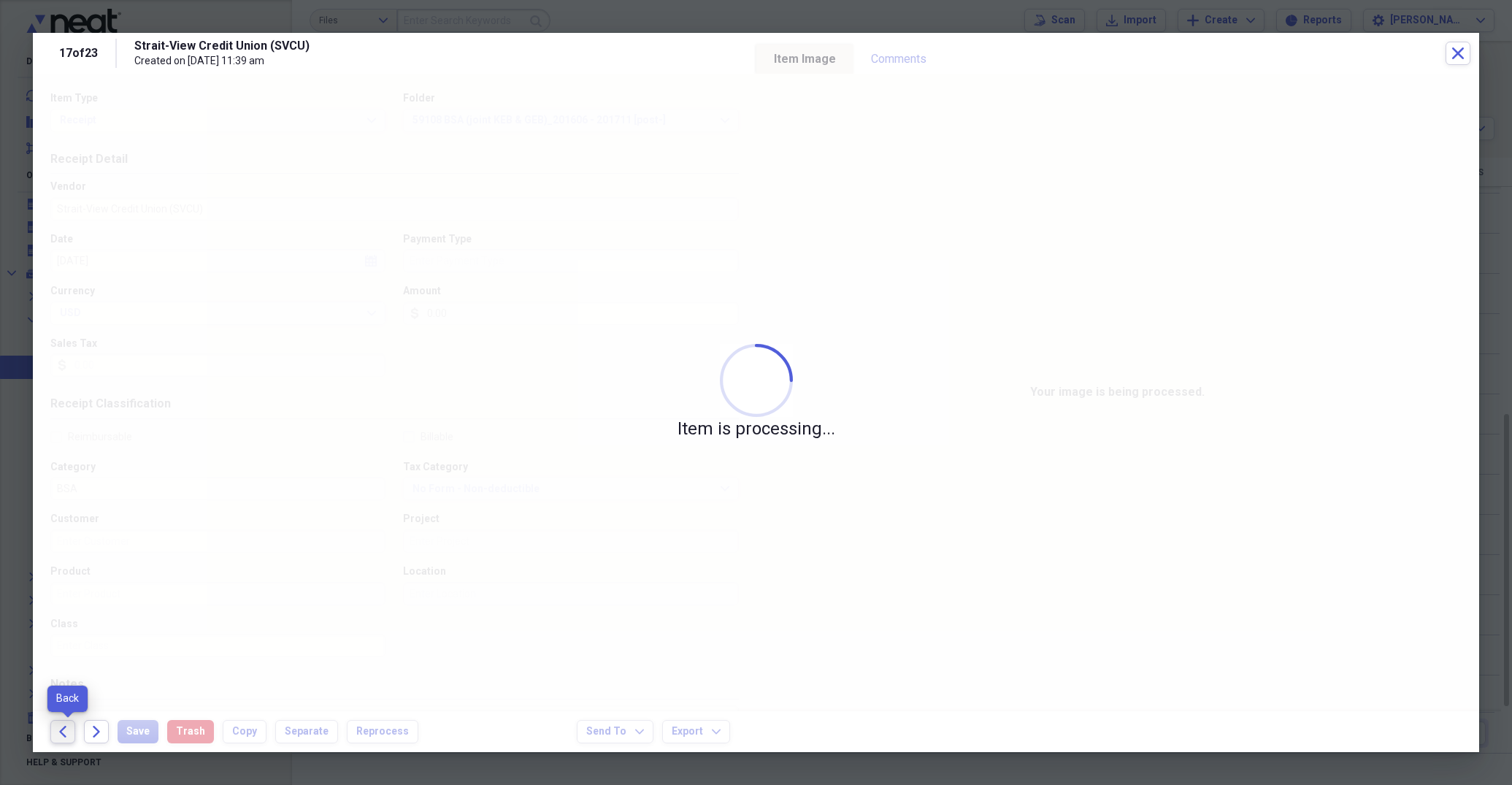 click 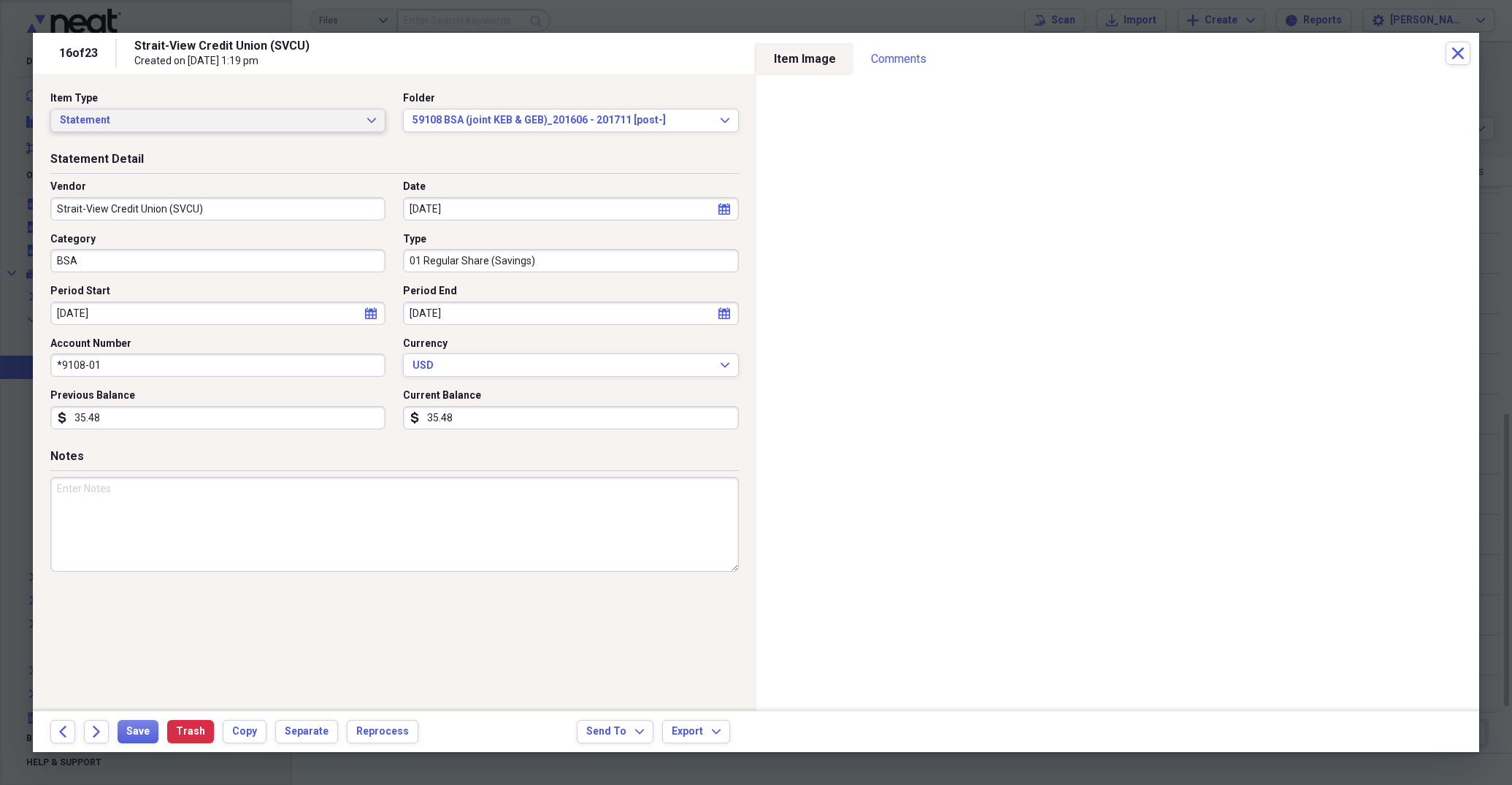 click on "Statement Expand" at bounding box center [218, 120] 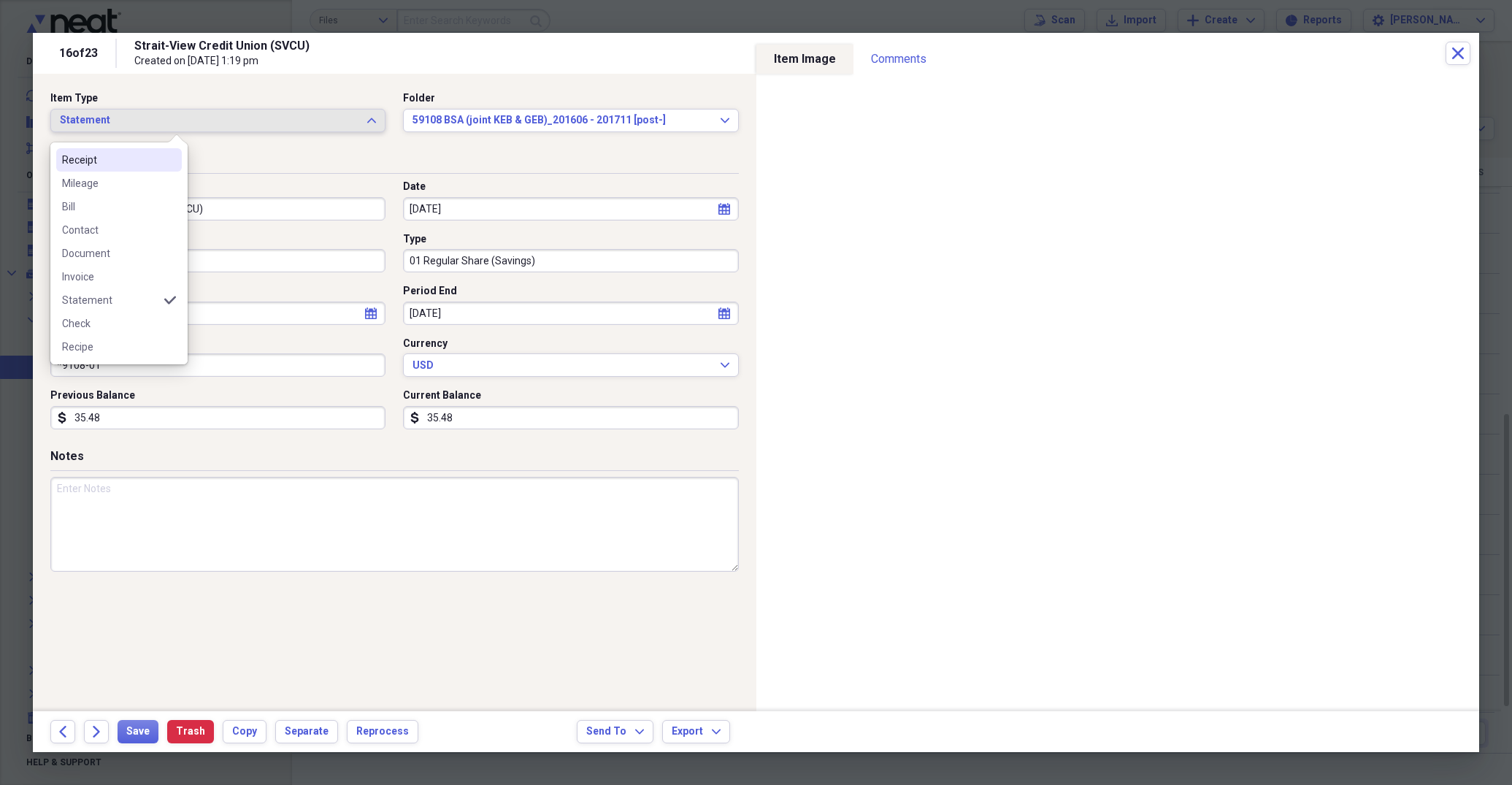 click on "Receipt" at bounding box center (110, 160) 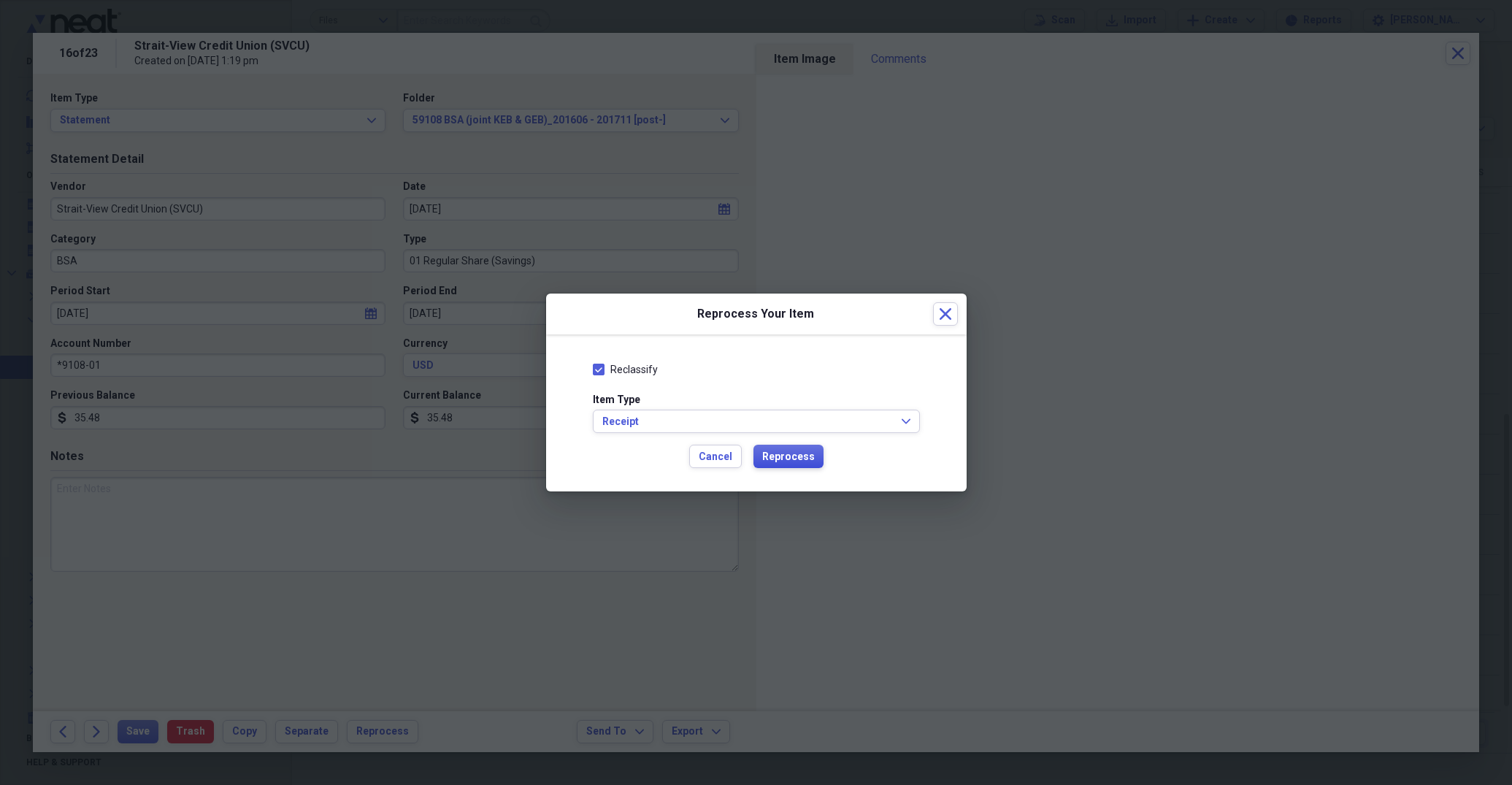 click on "Reprocess" at bounding box center (788, 457) 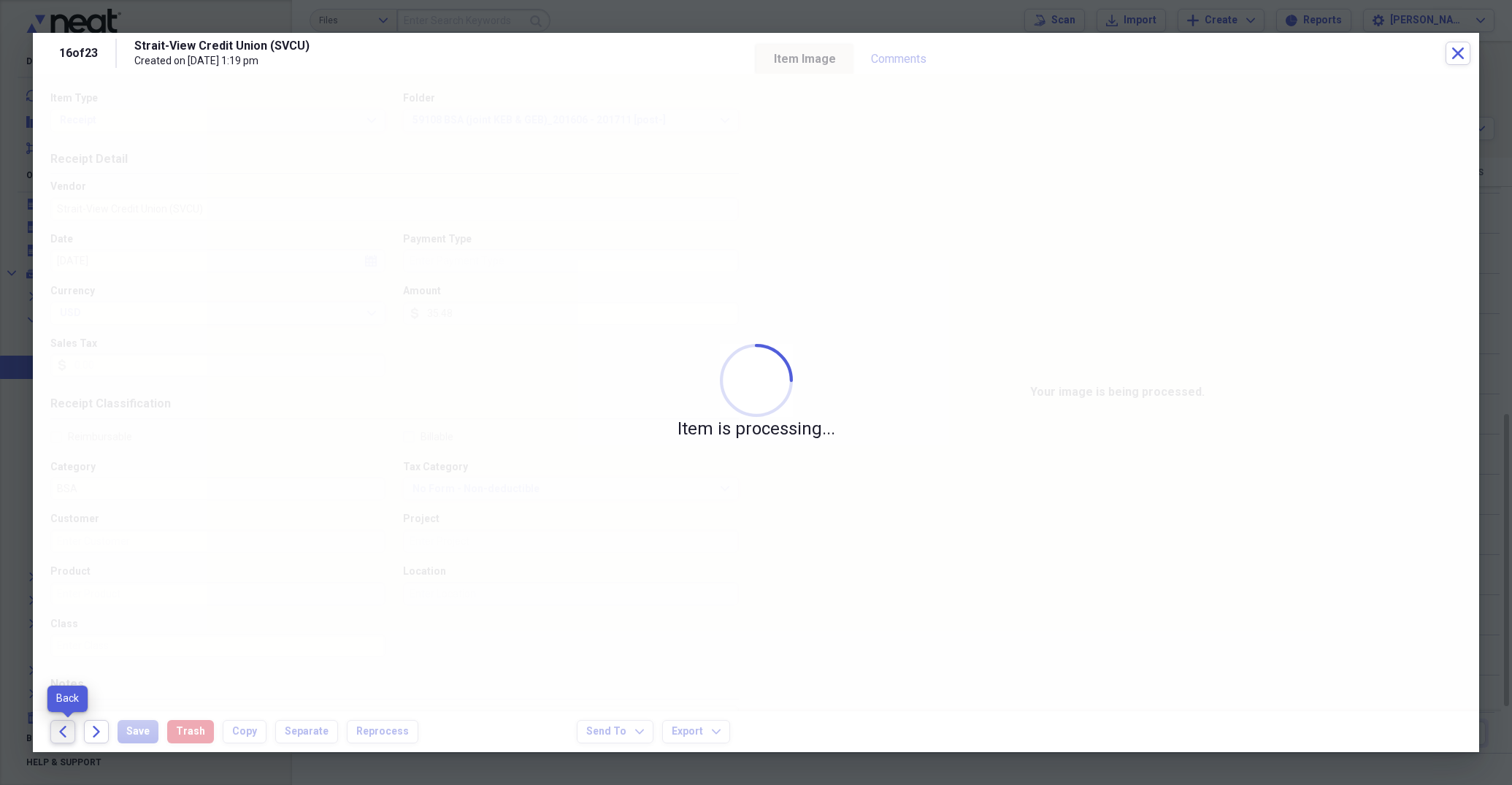 click on "Back" 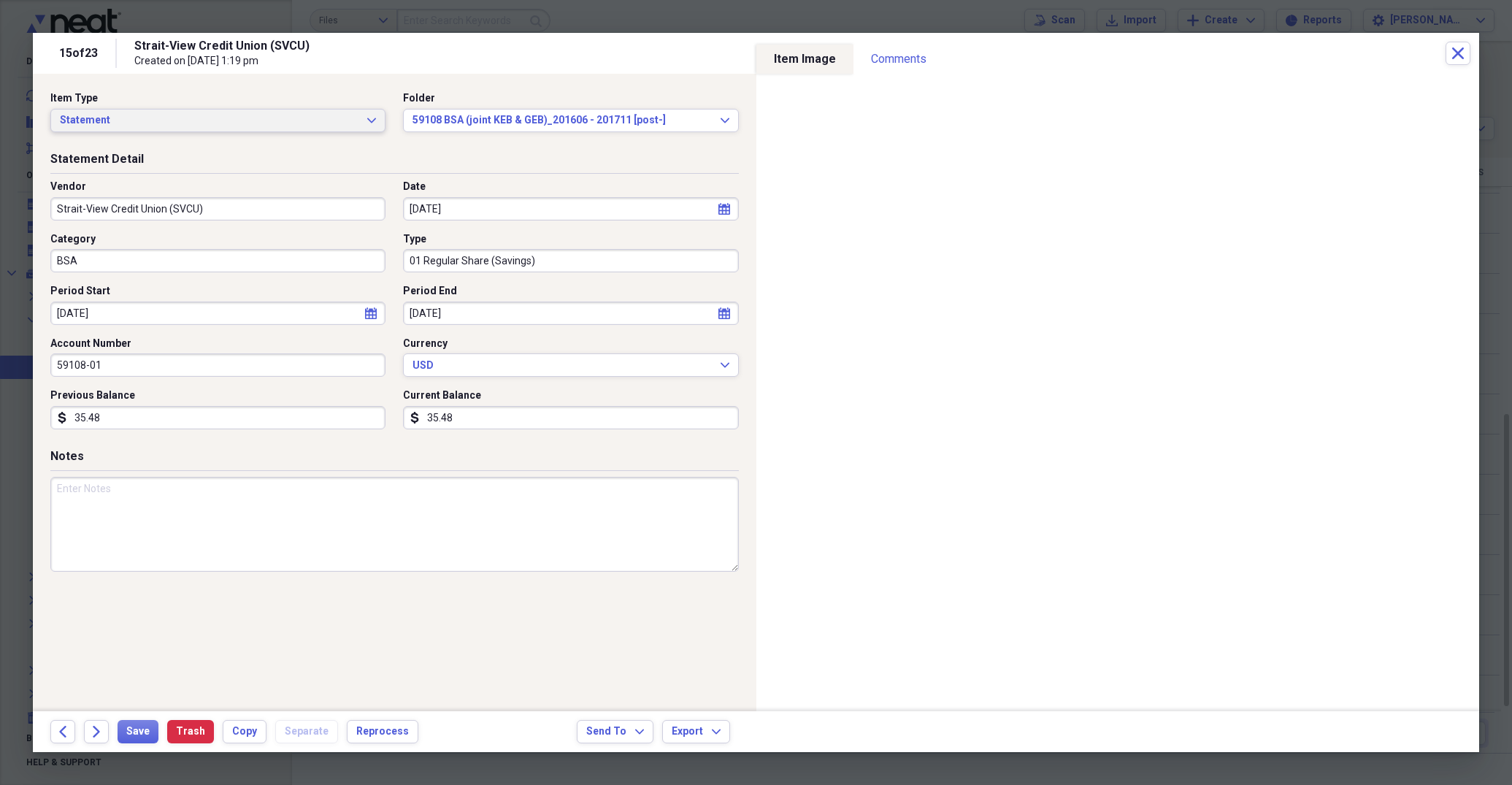 click on "Expand" 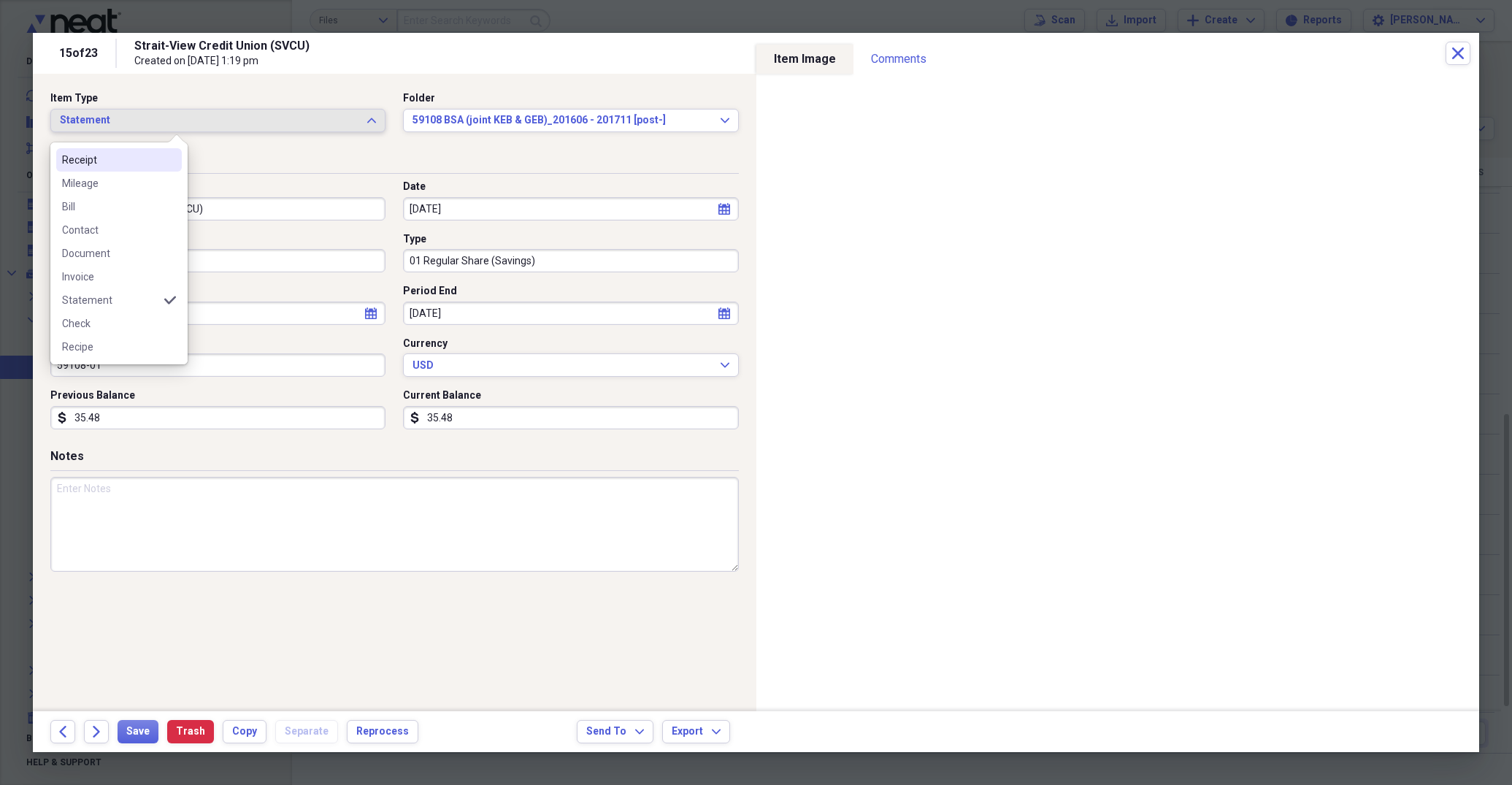 click on "Receipt" at bounding box center (110, 160) 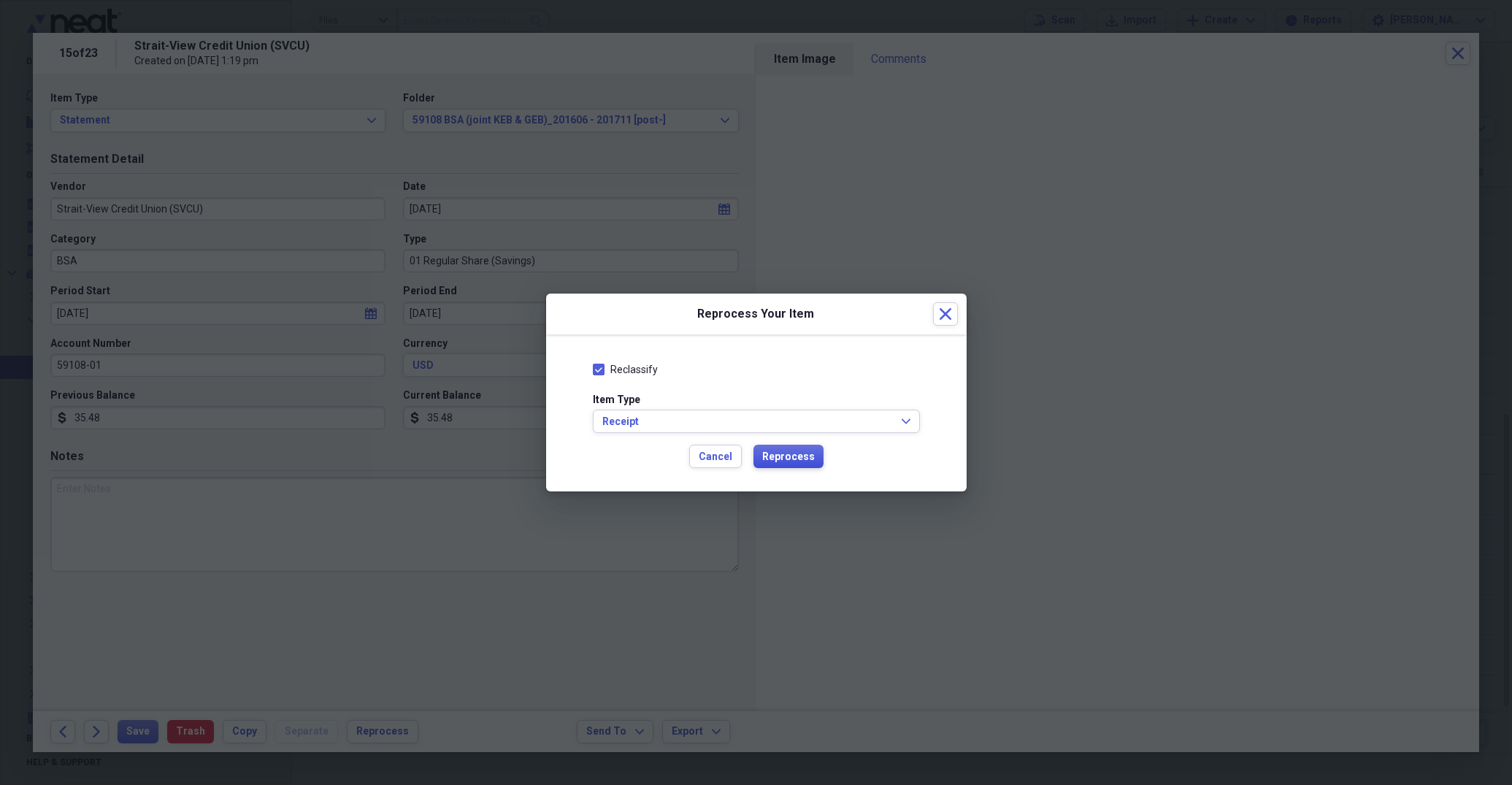 click on "Reprocess" at bounding box center (788, 457) 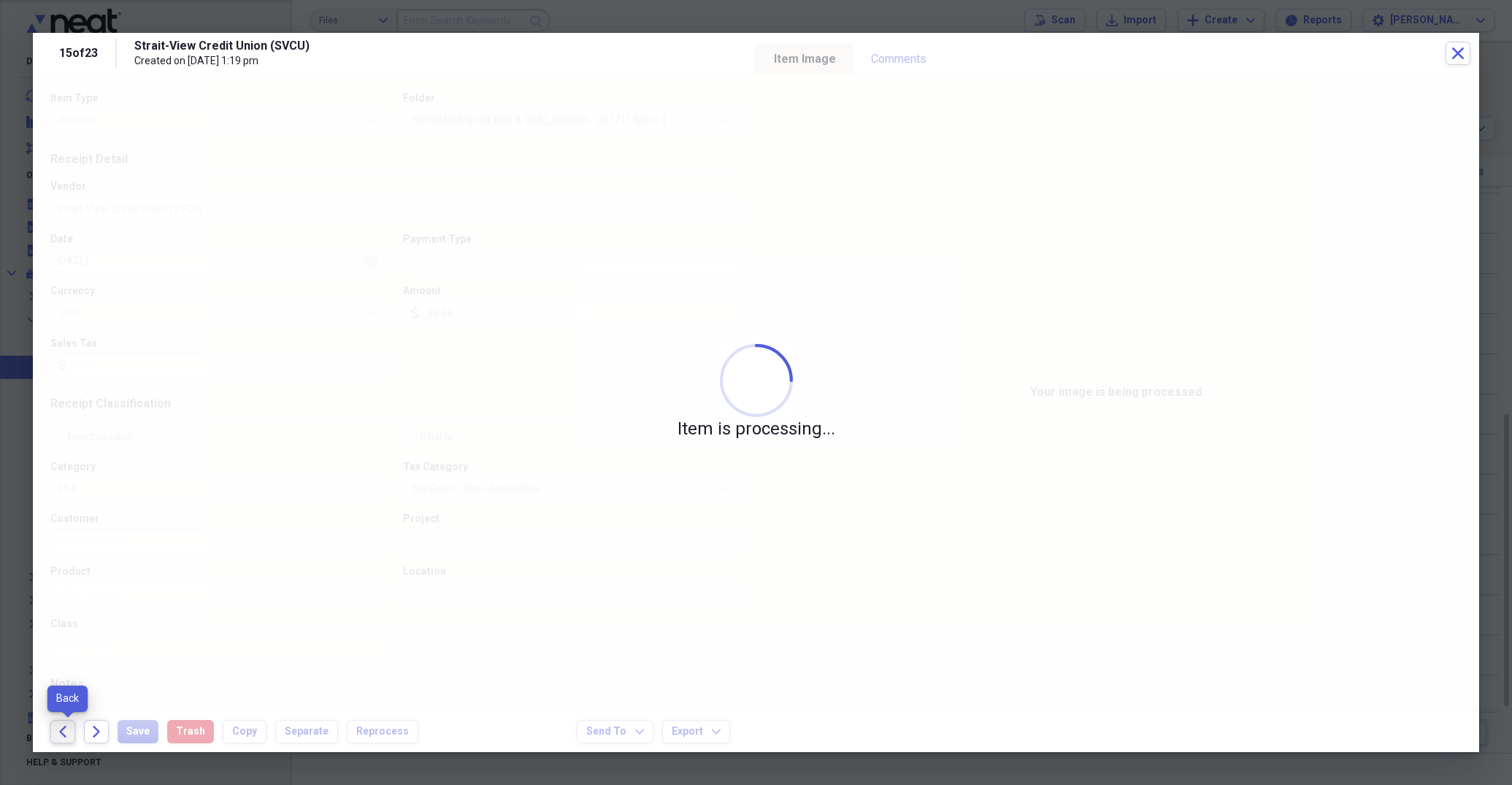 click 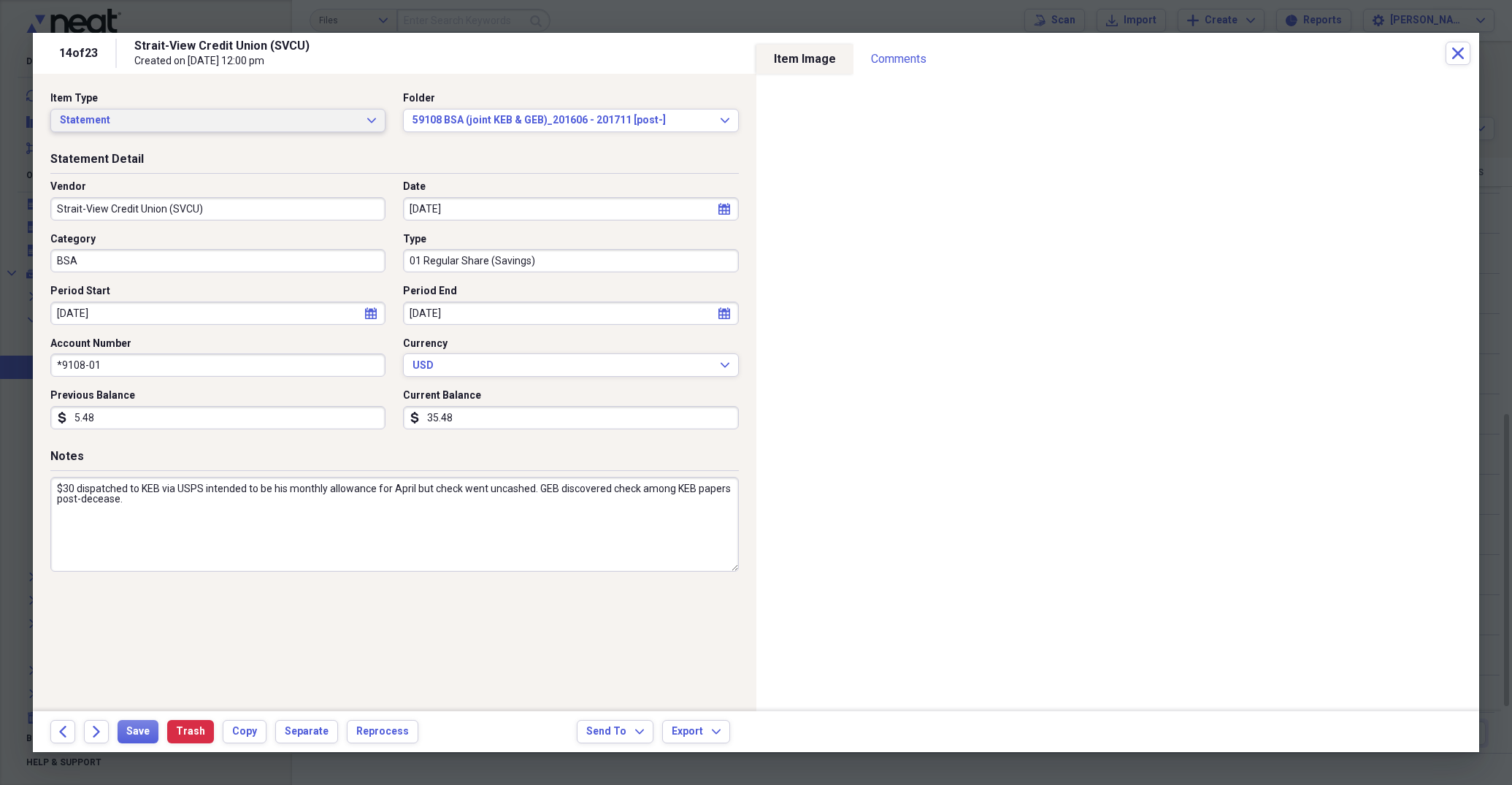 click on "Statement Expand" at bounding box center [218, 120] 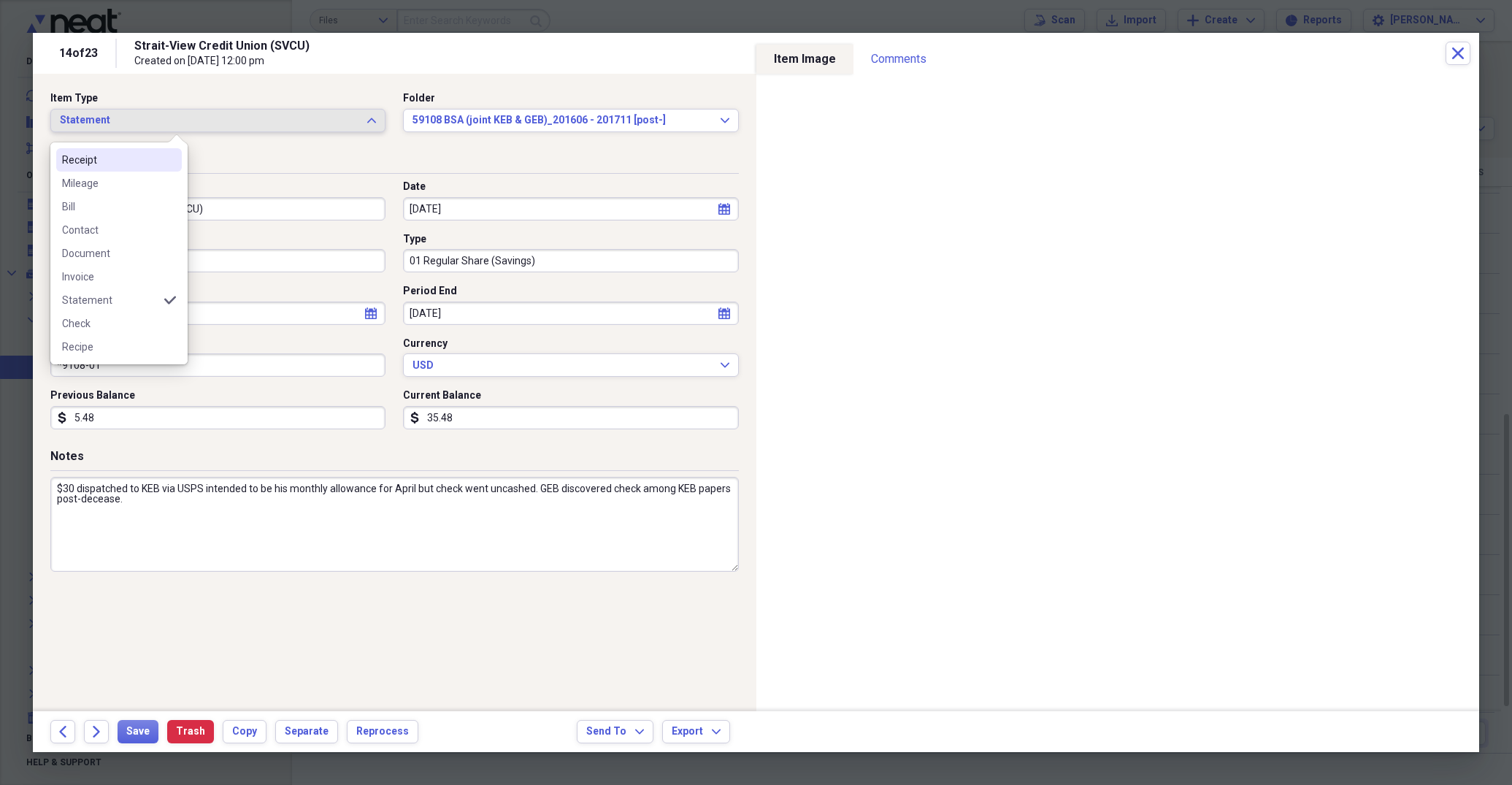 click on "Receipt" at bounding box center [110, 160] 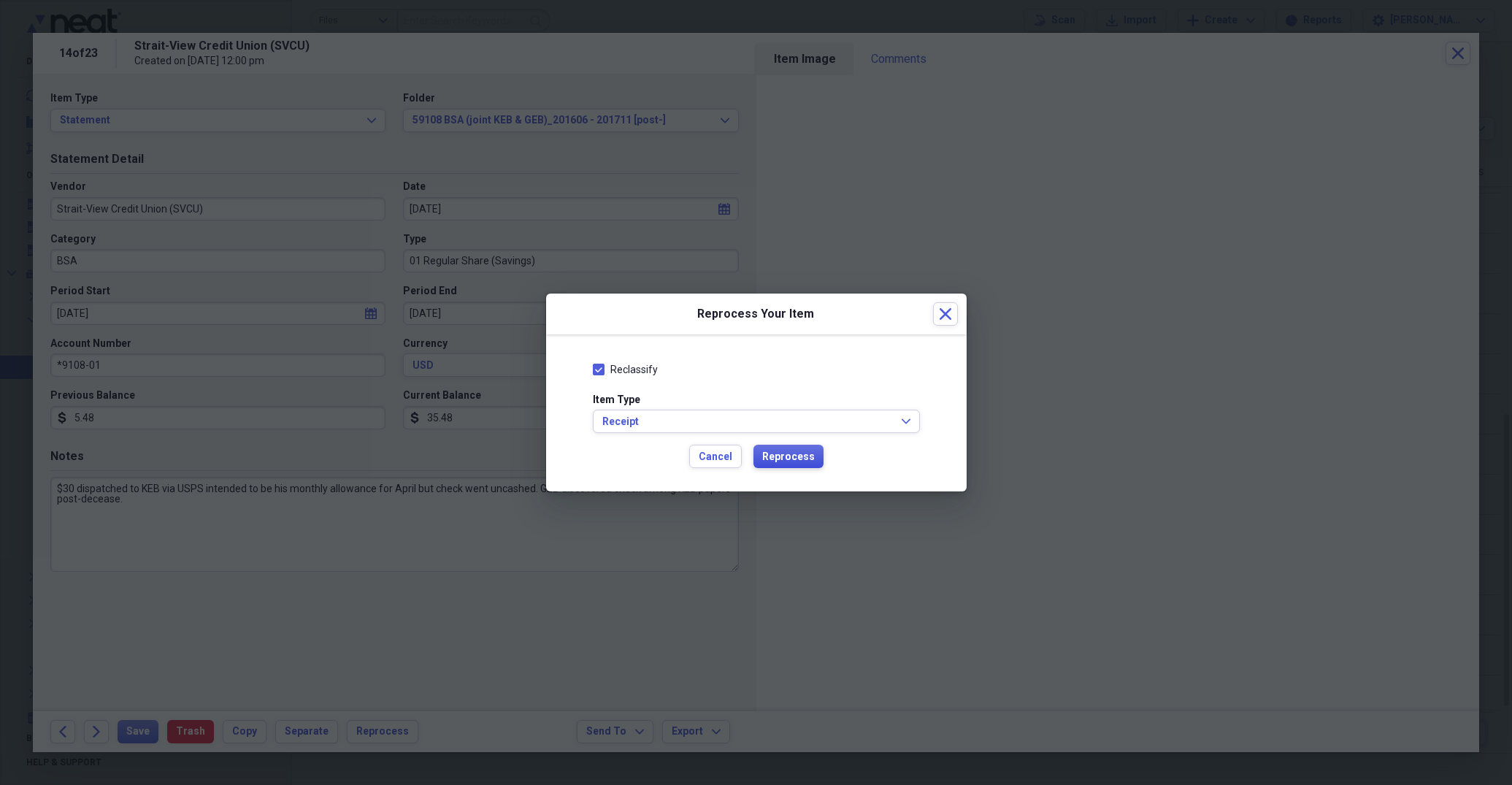 click on "Reprocess" at bounding box center (788, 457) 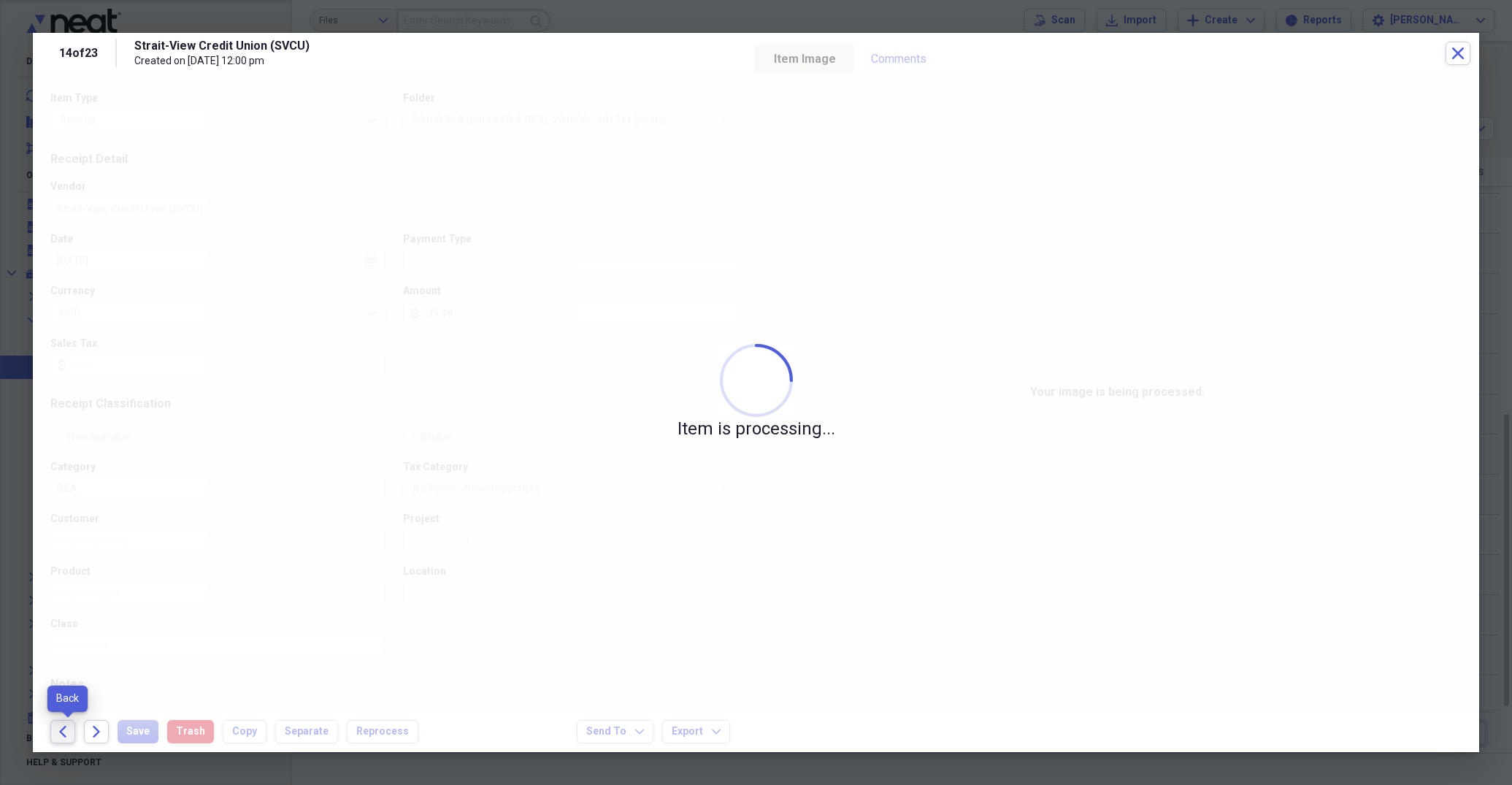 click on "Back" 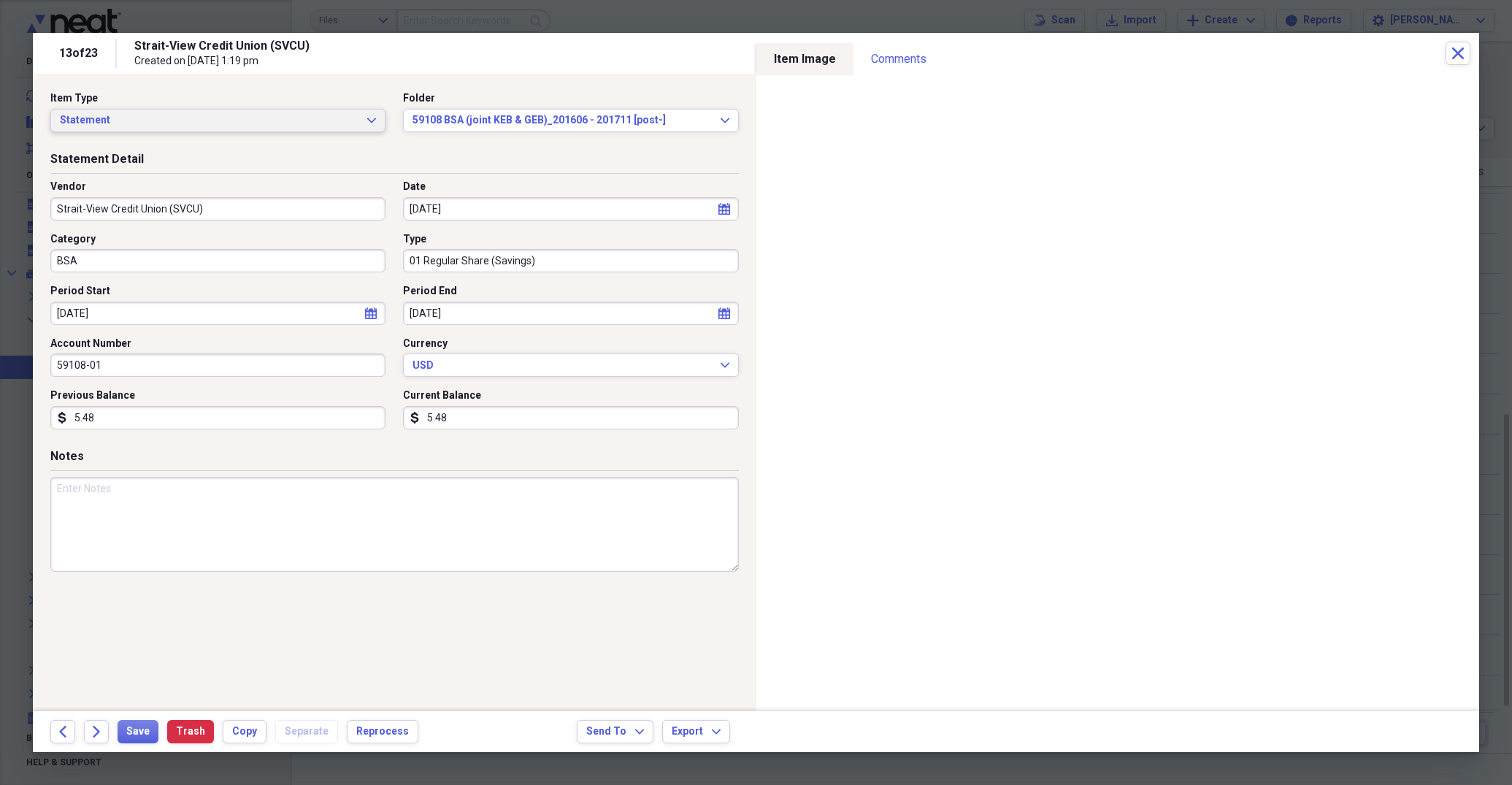 click on "Expand" 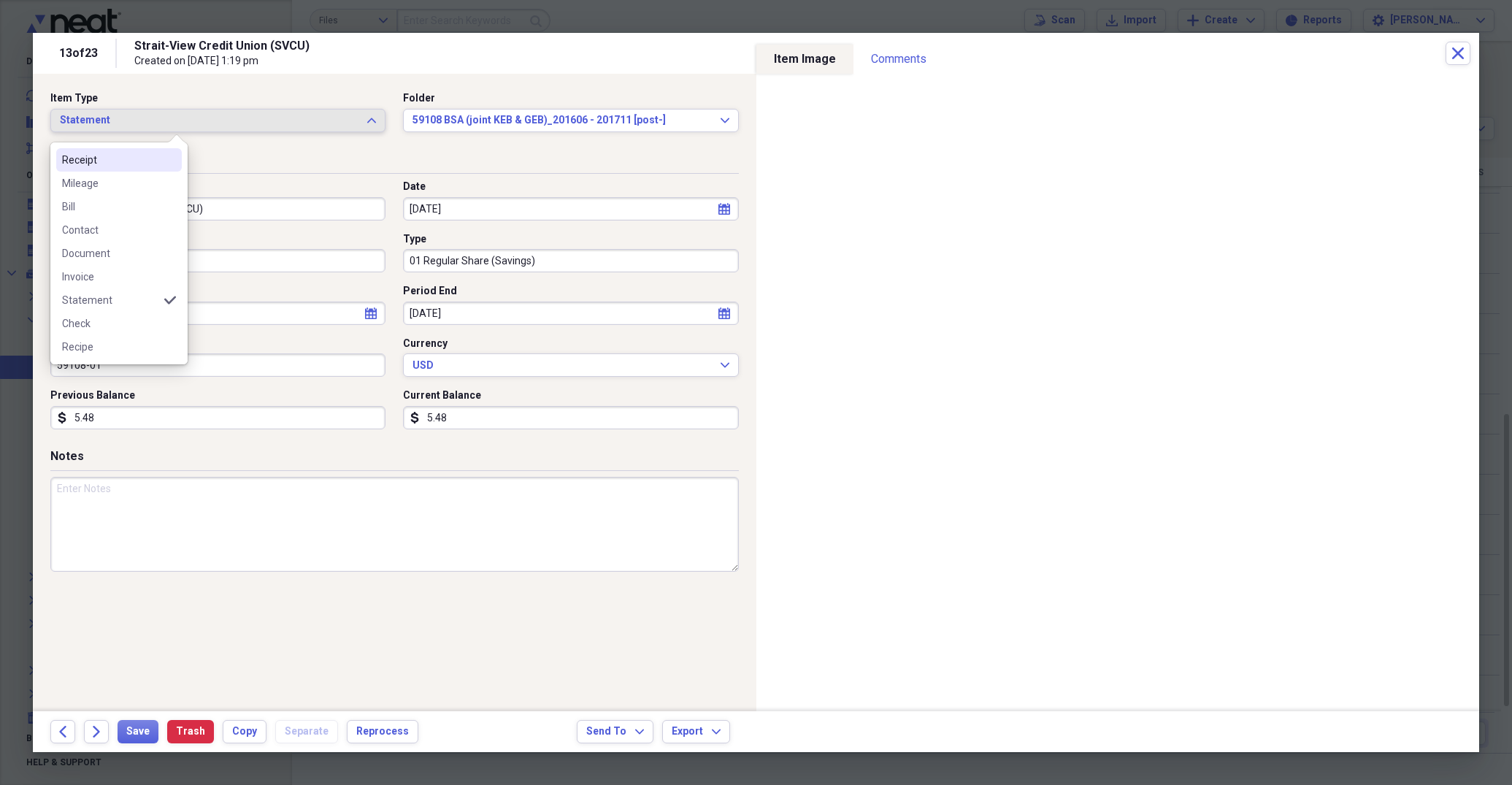 click on "Receipt" at bounding box center [110, 160] 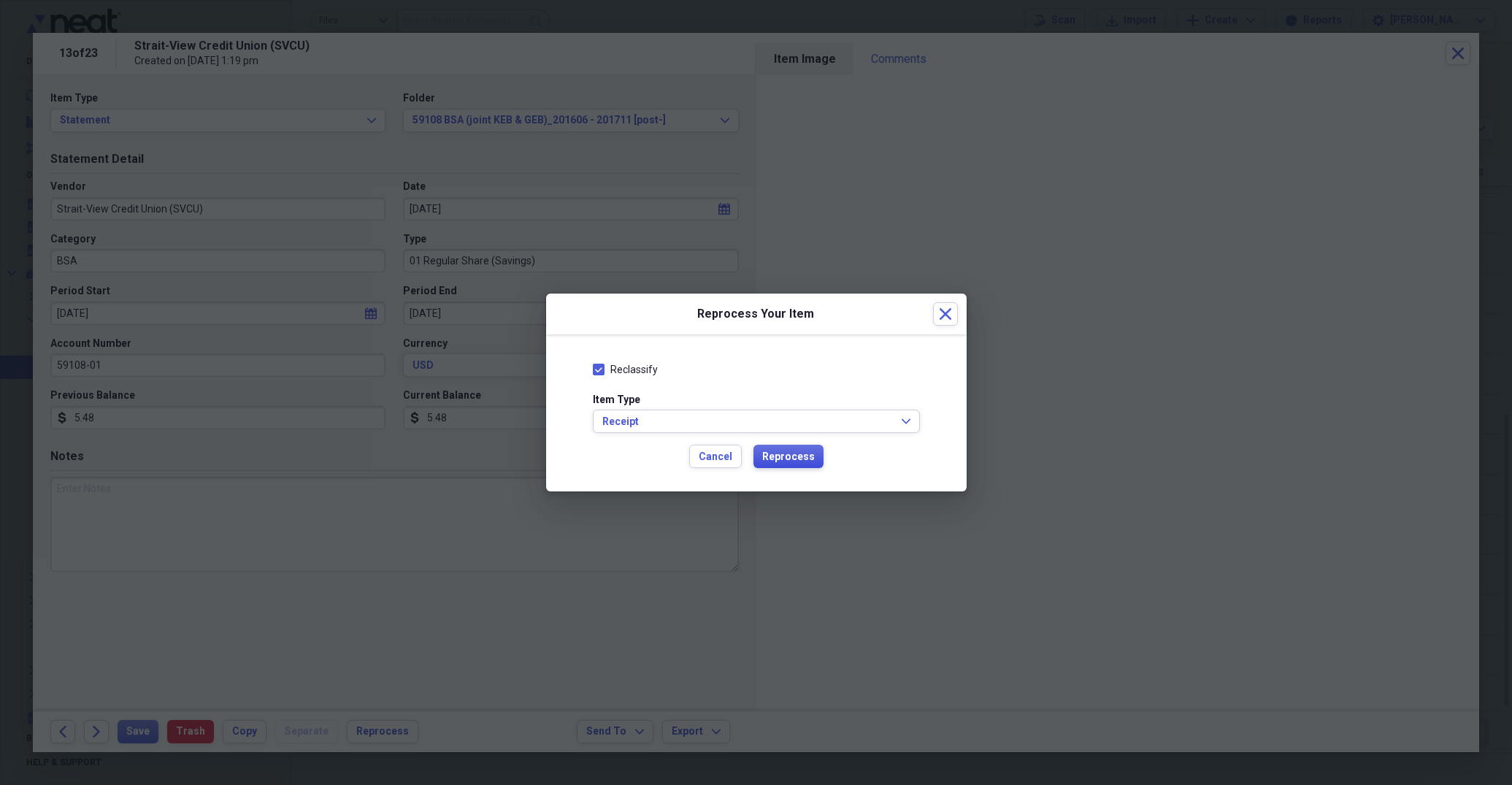 click on "Reprocess" at bounding box center [788, 457] 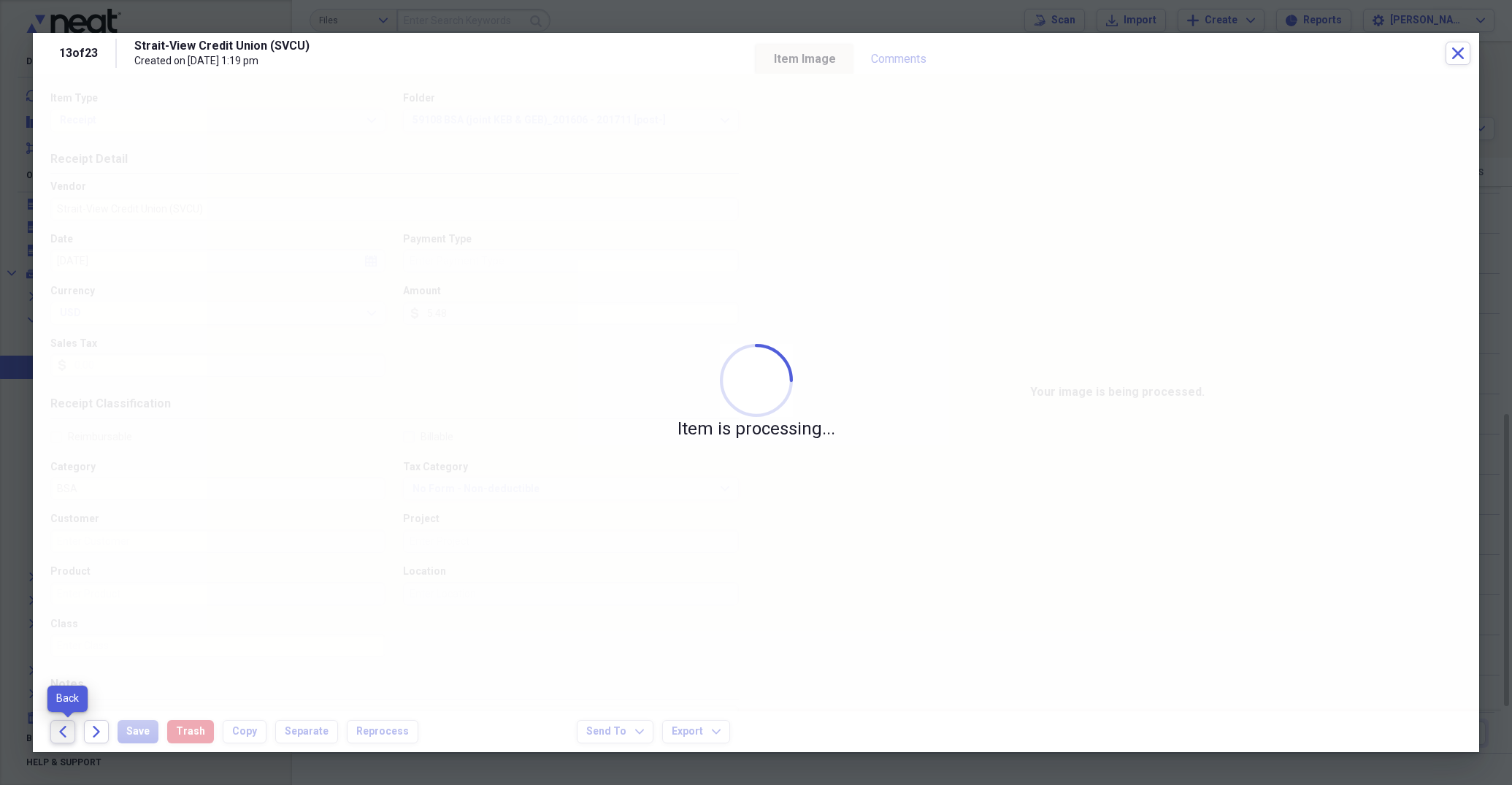 click on "Back" 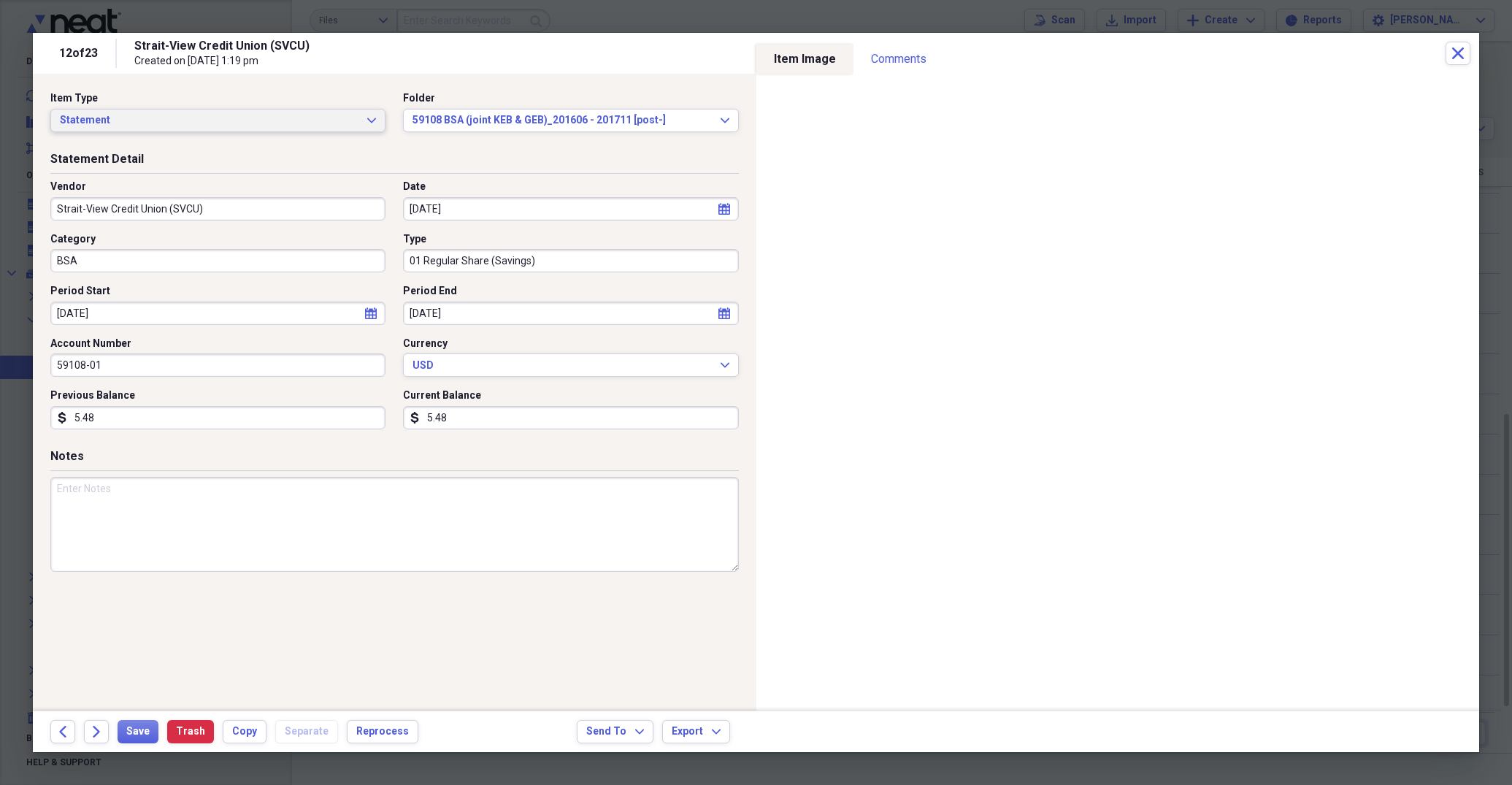 click on "Expand" 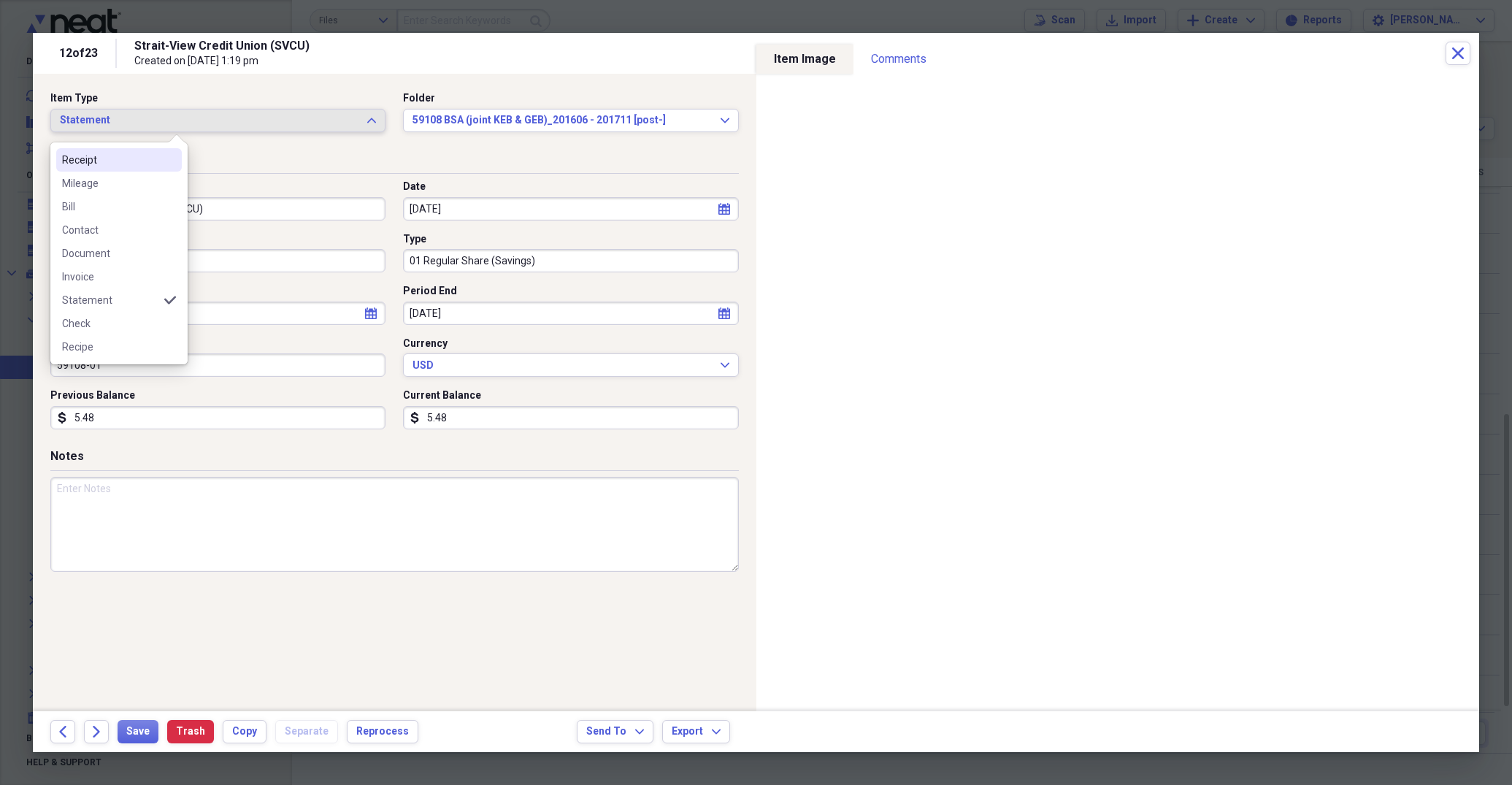 click on "Receipt" at bounding box center [110, 160] 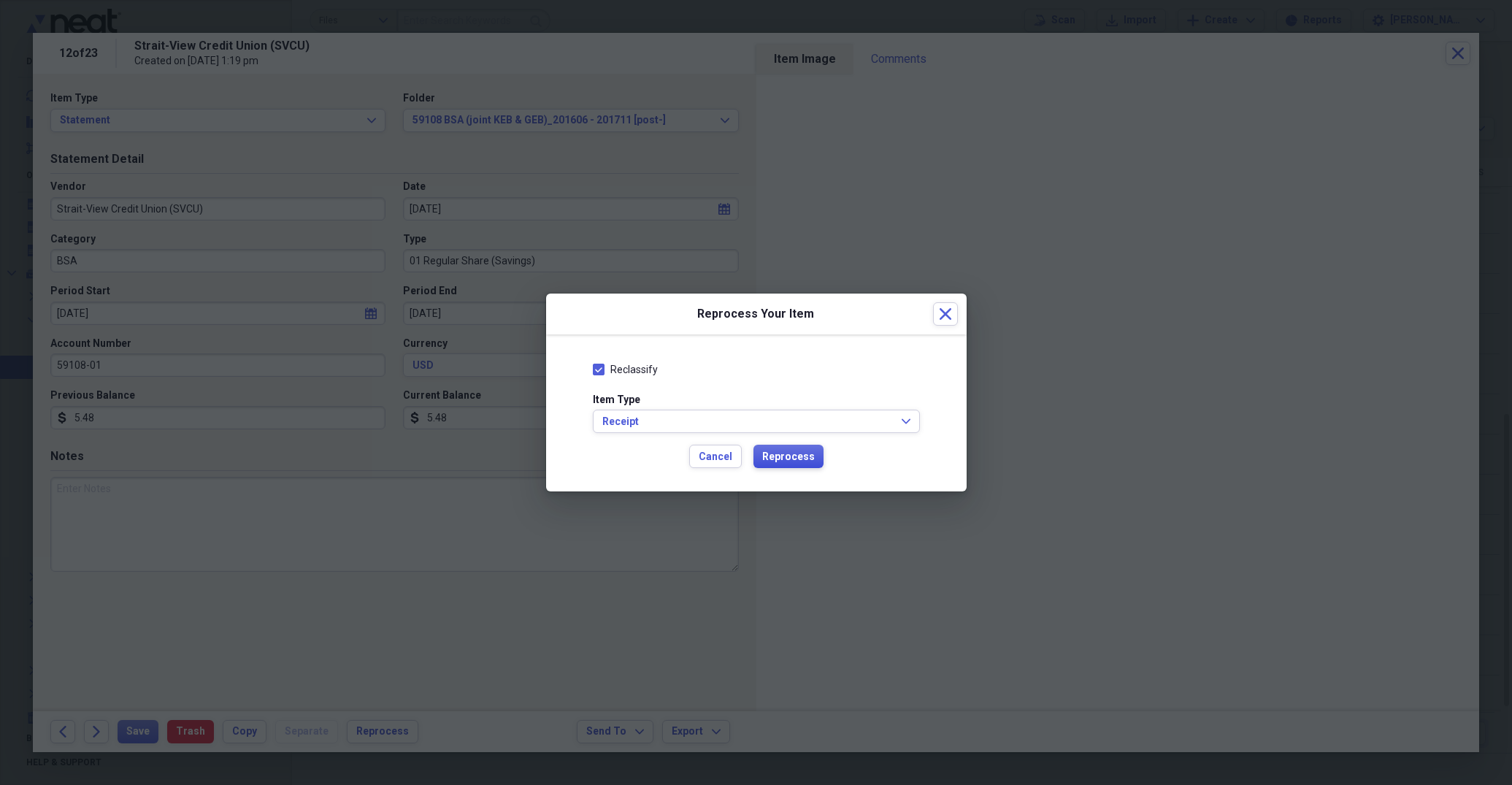 click on "Reprocess" at bounding box center (788, 457) 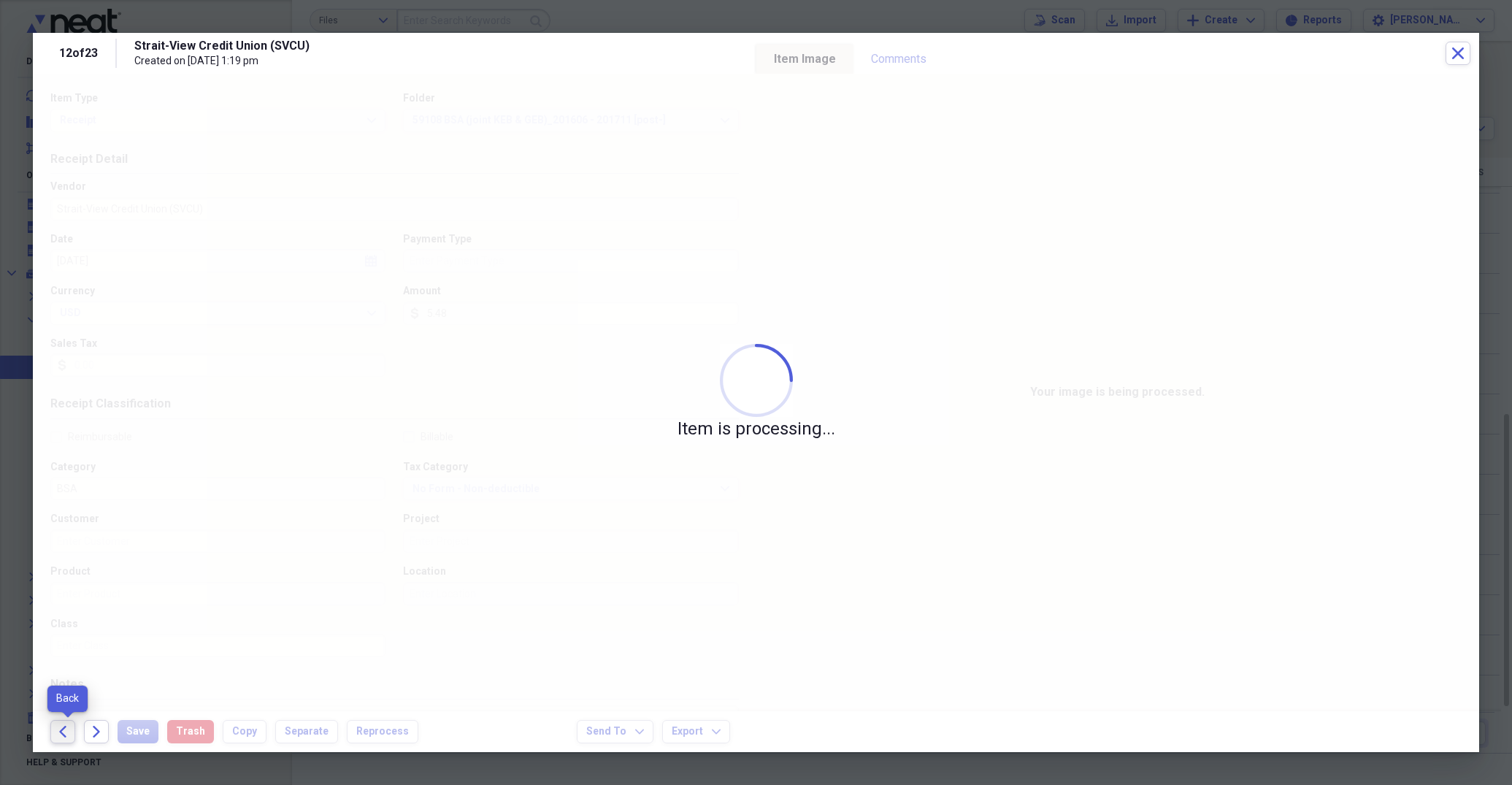 click 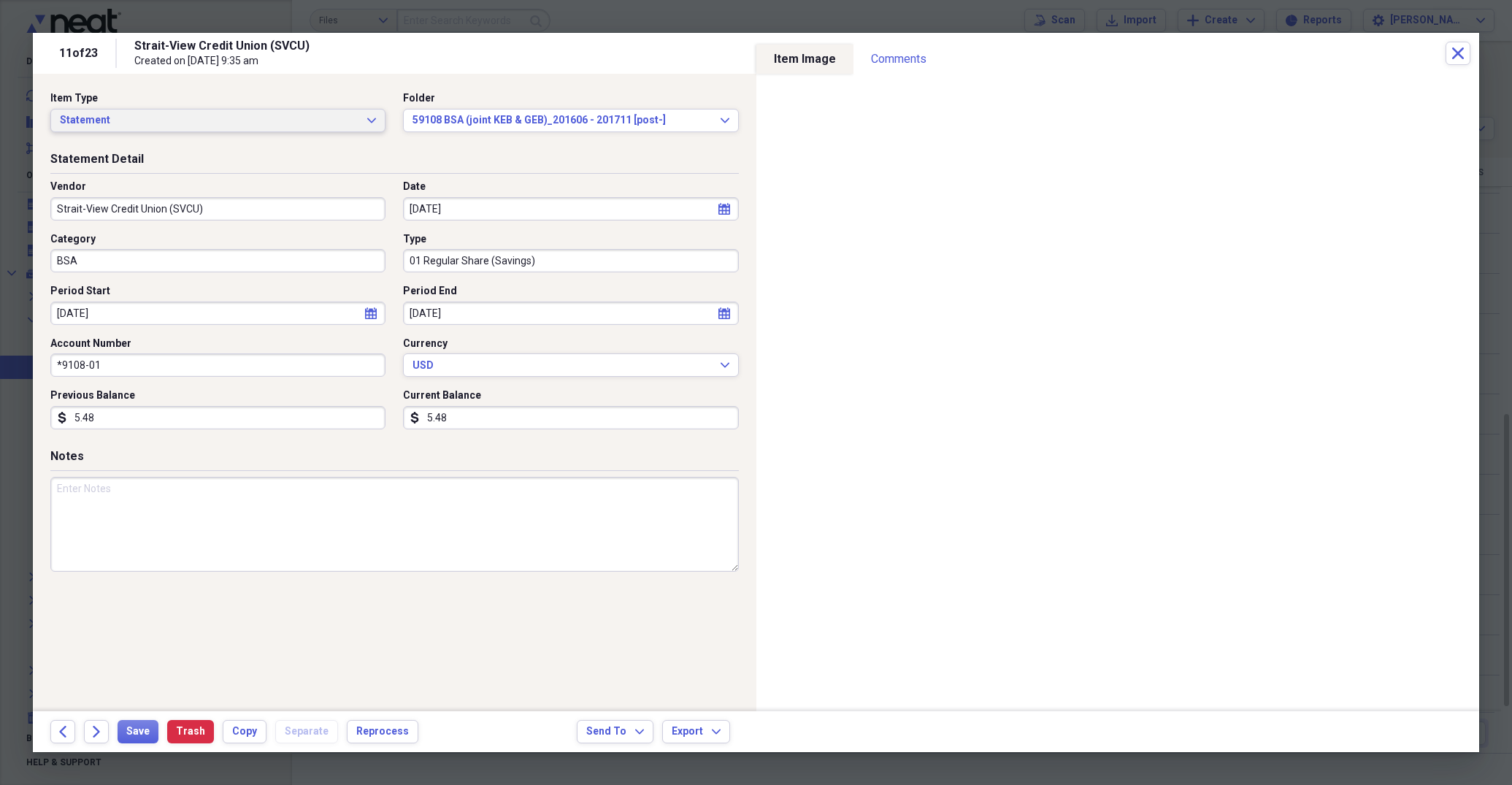 click on "Expand" 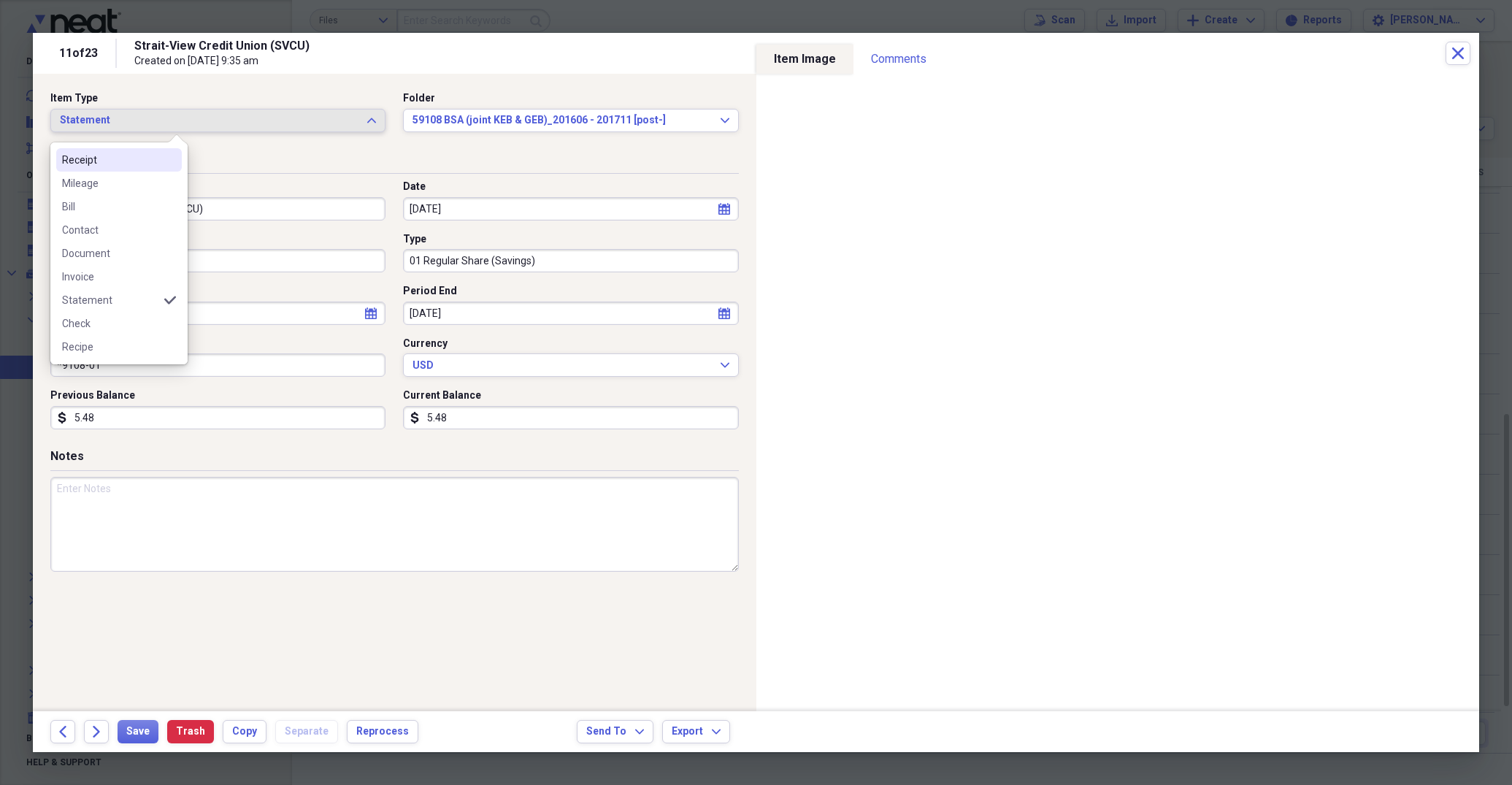 click on "Receipt" at bounding box center (110, 160) 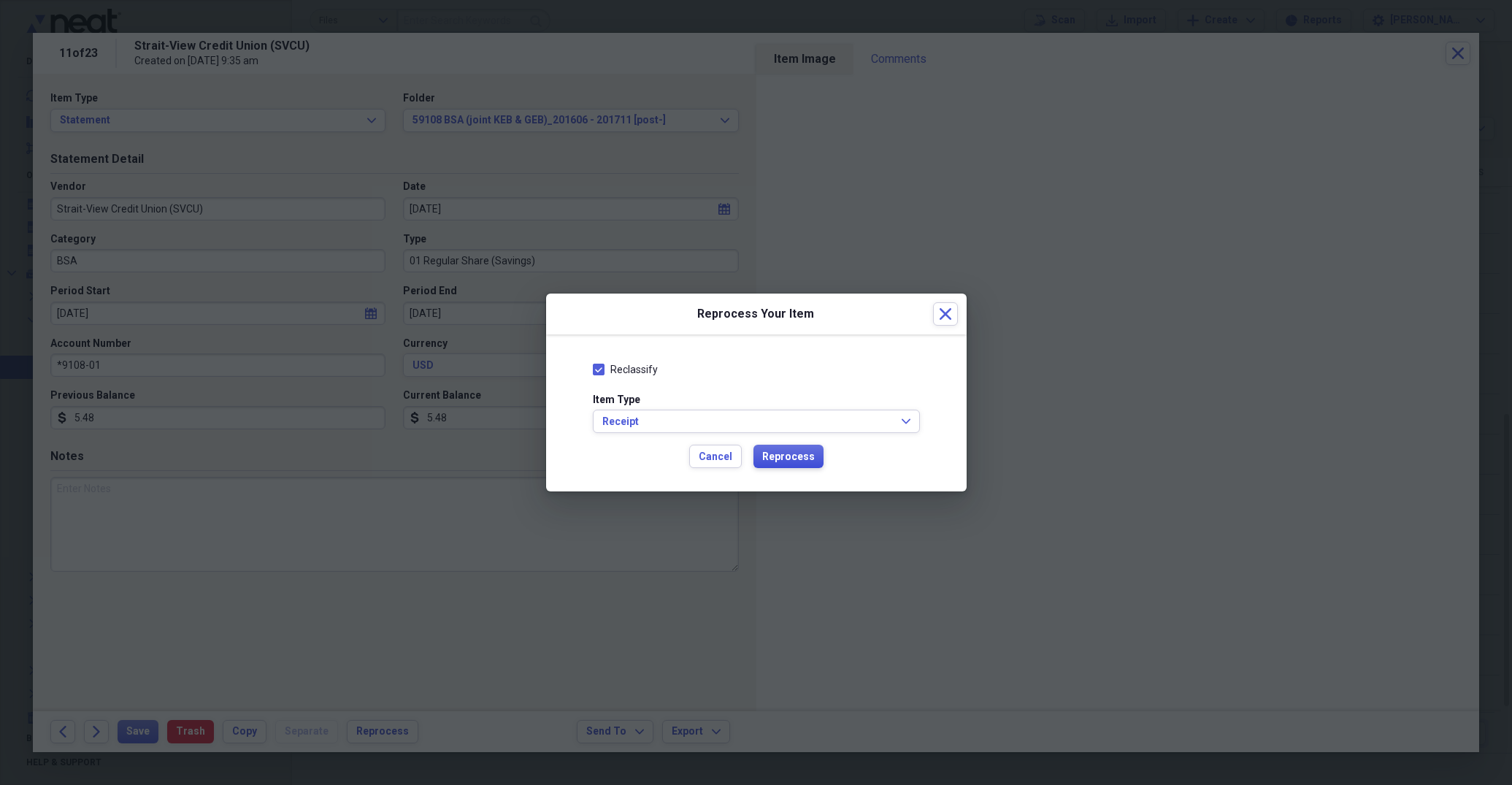 click on "Reprocess" at bounding box center (788, 457) 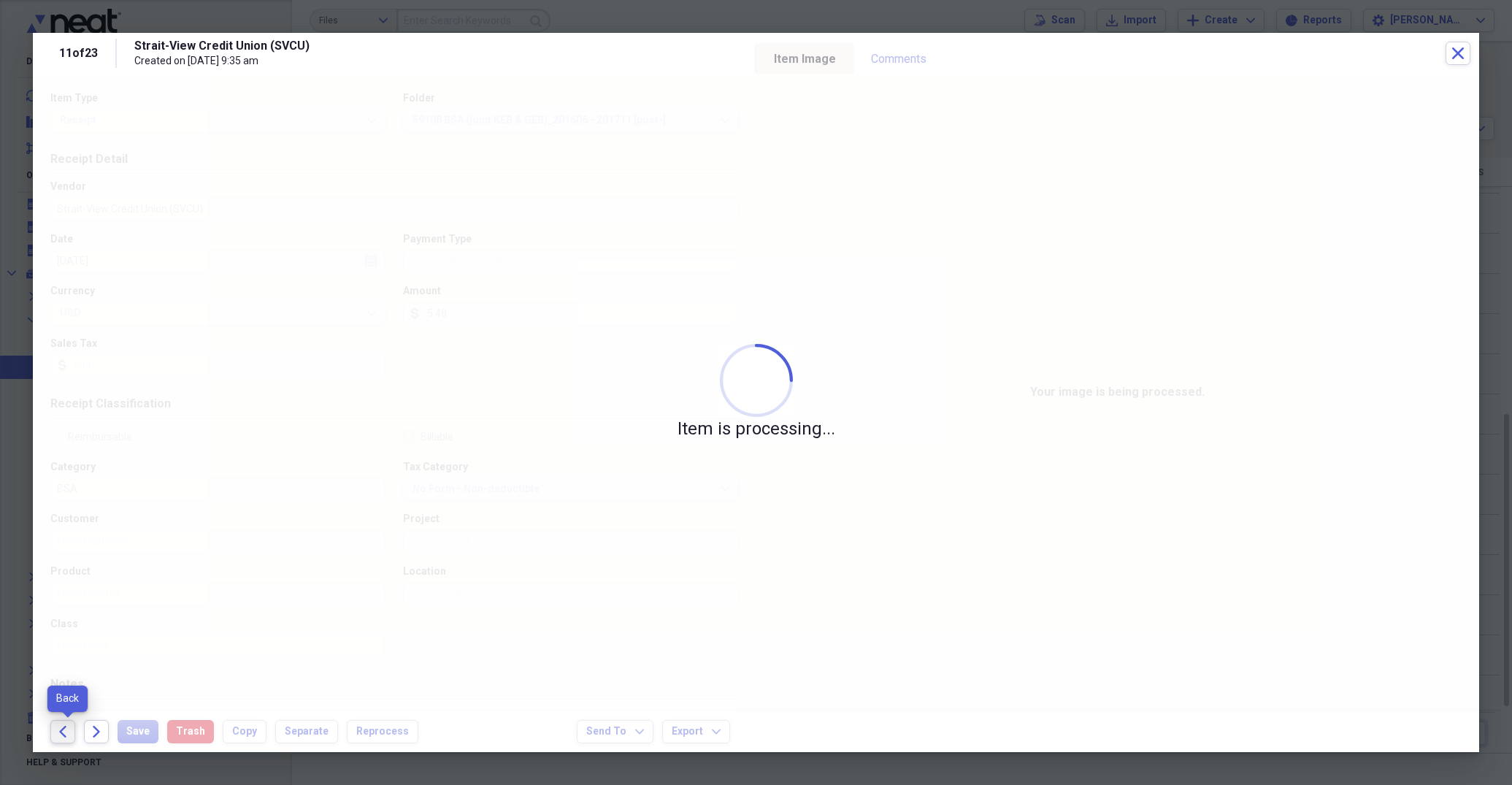 click 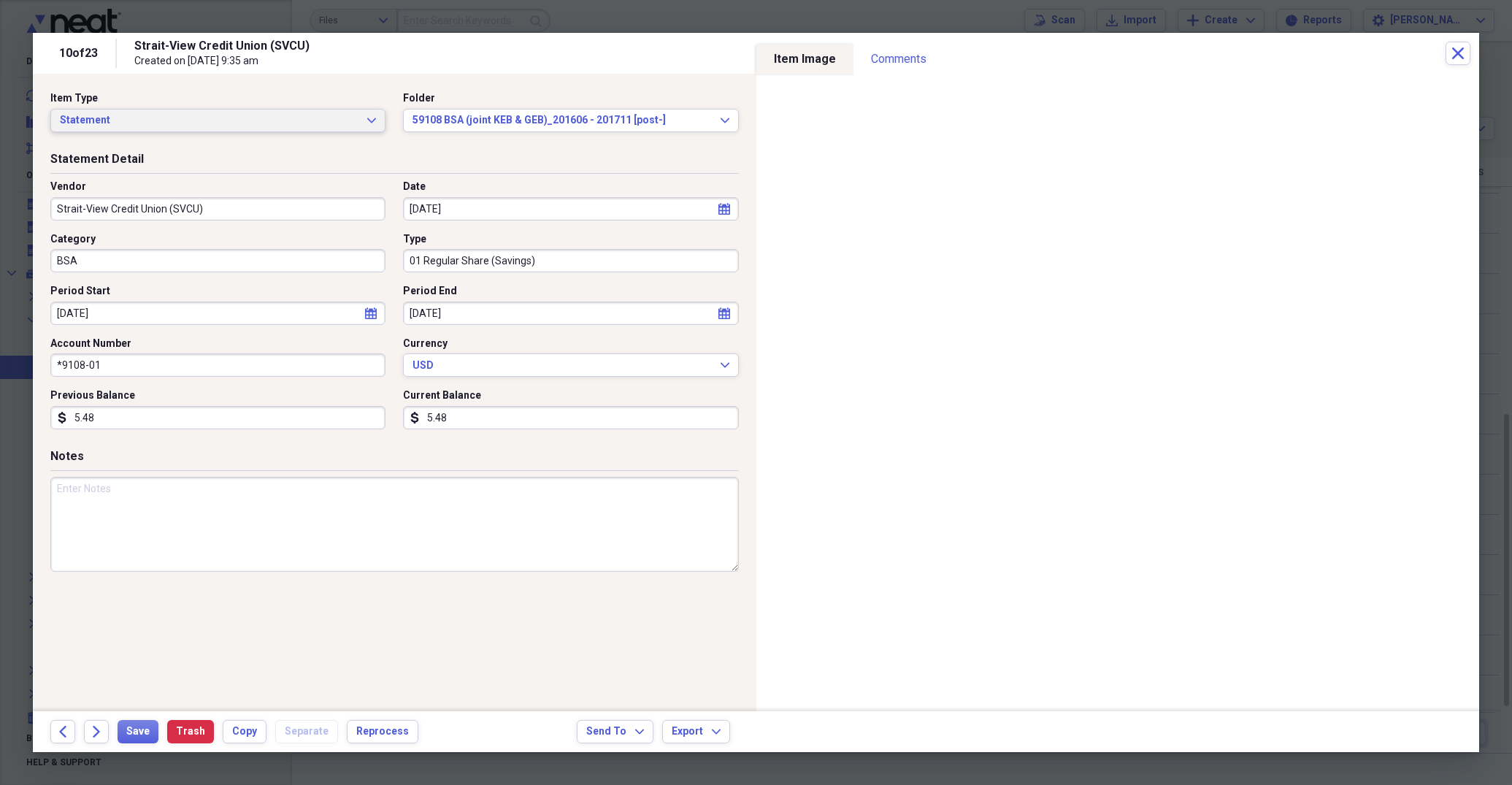 click on "Expand" 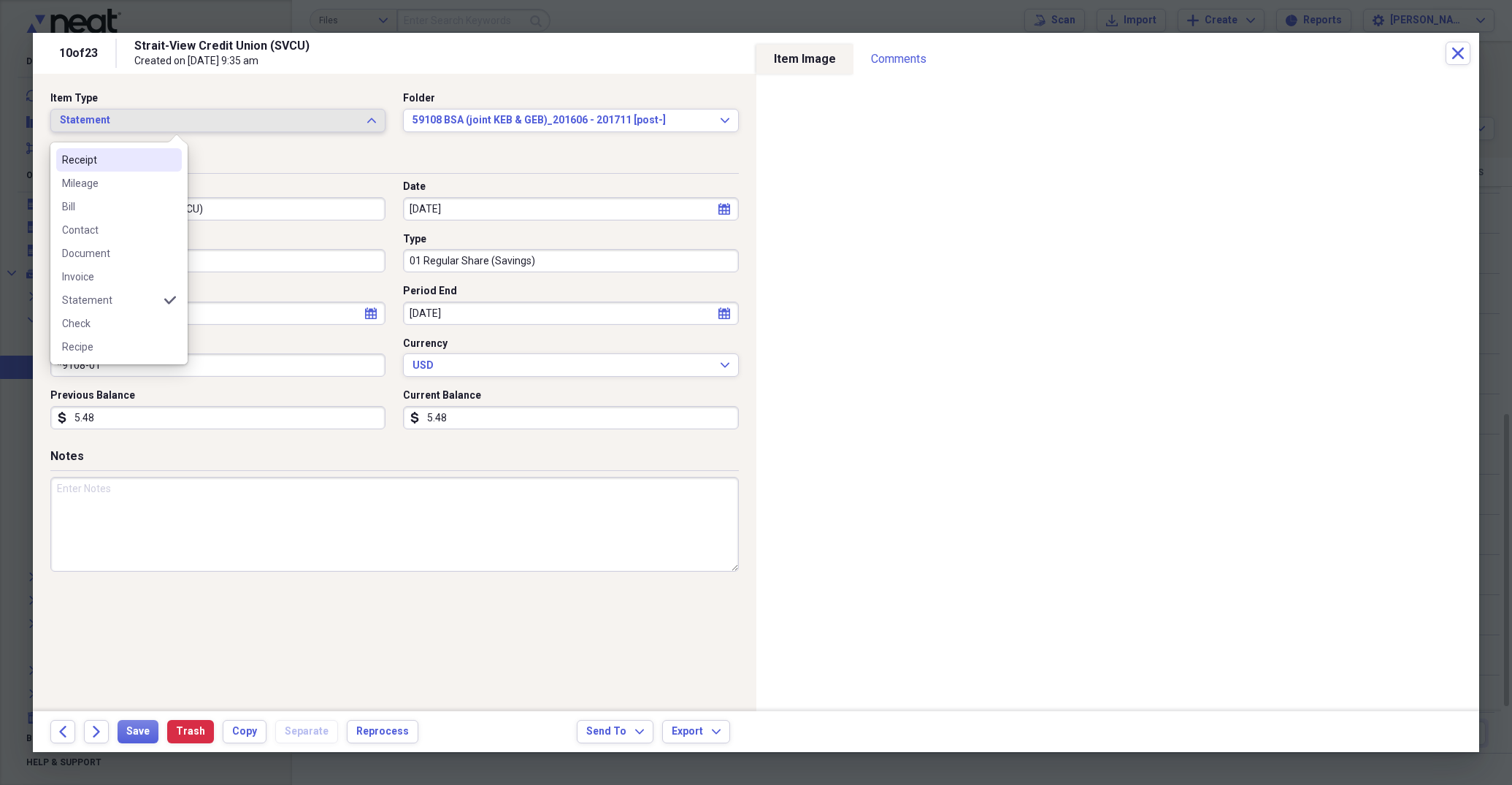 click on "Receipt" at bounding box center (110, 160) 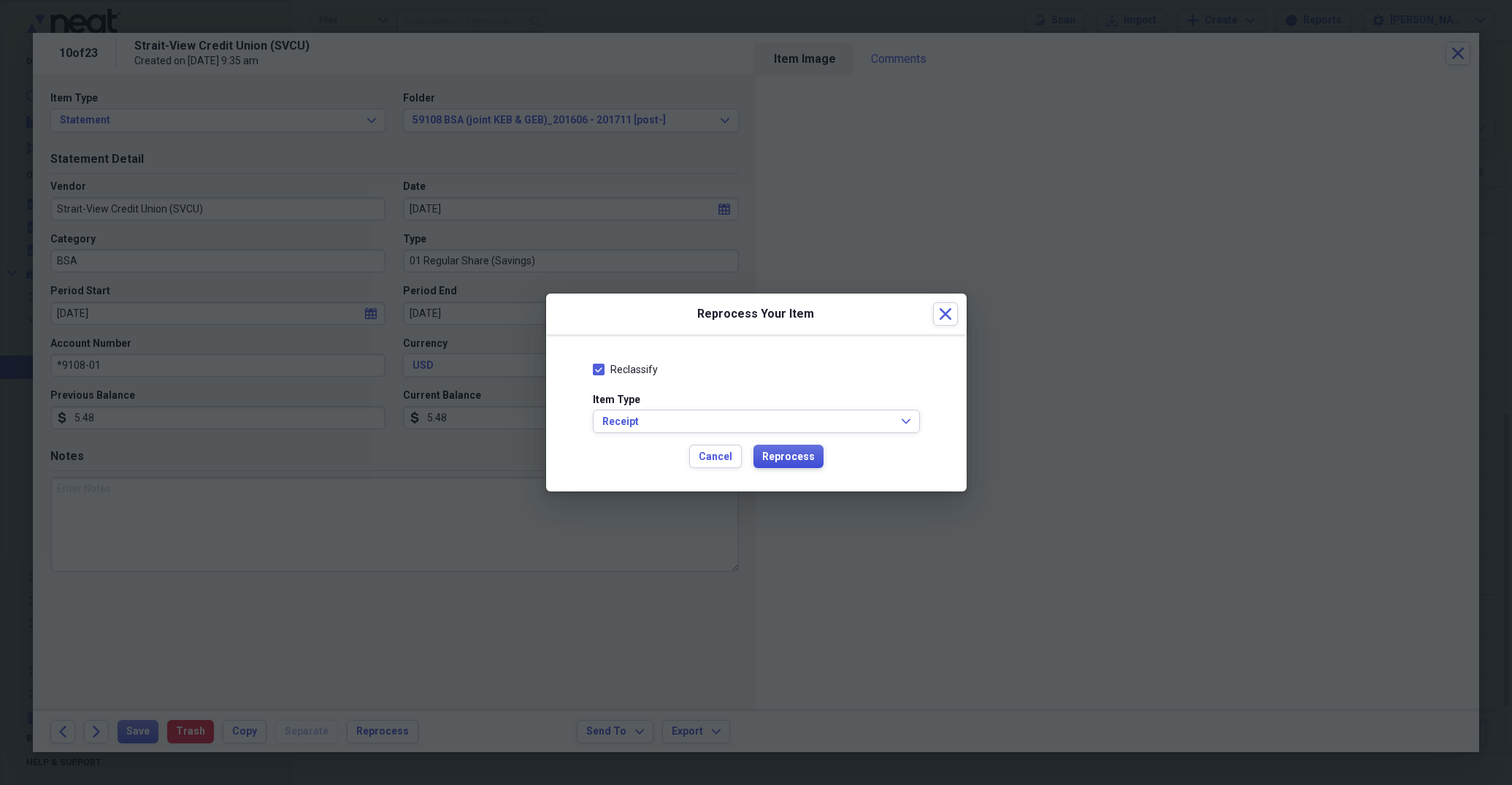 click on "Reprocess" at bounding box center (788, 457) 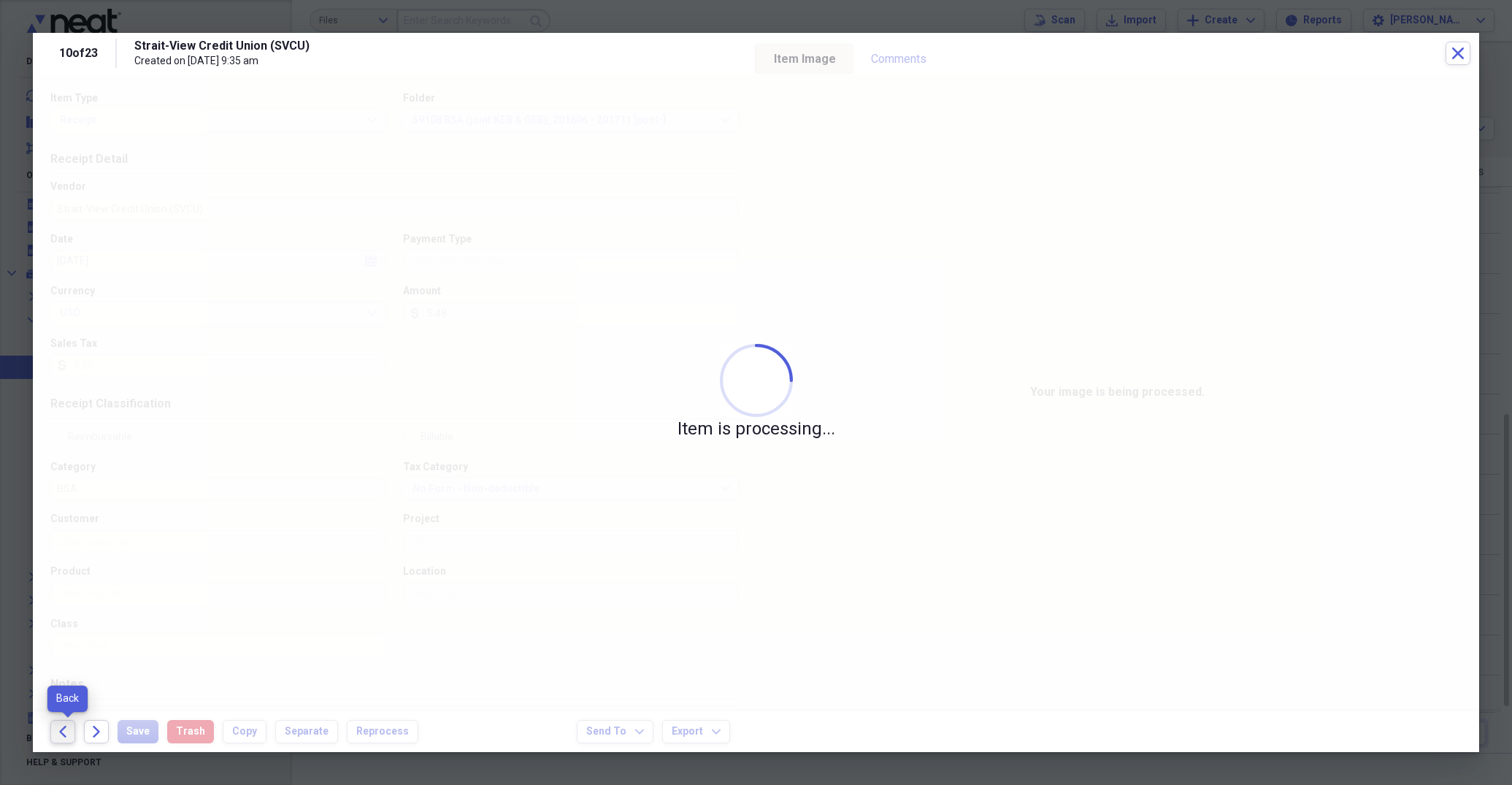 click on "Back" 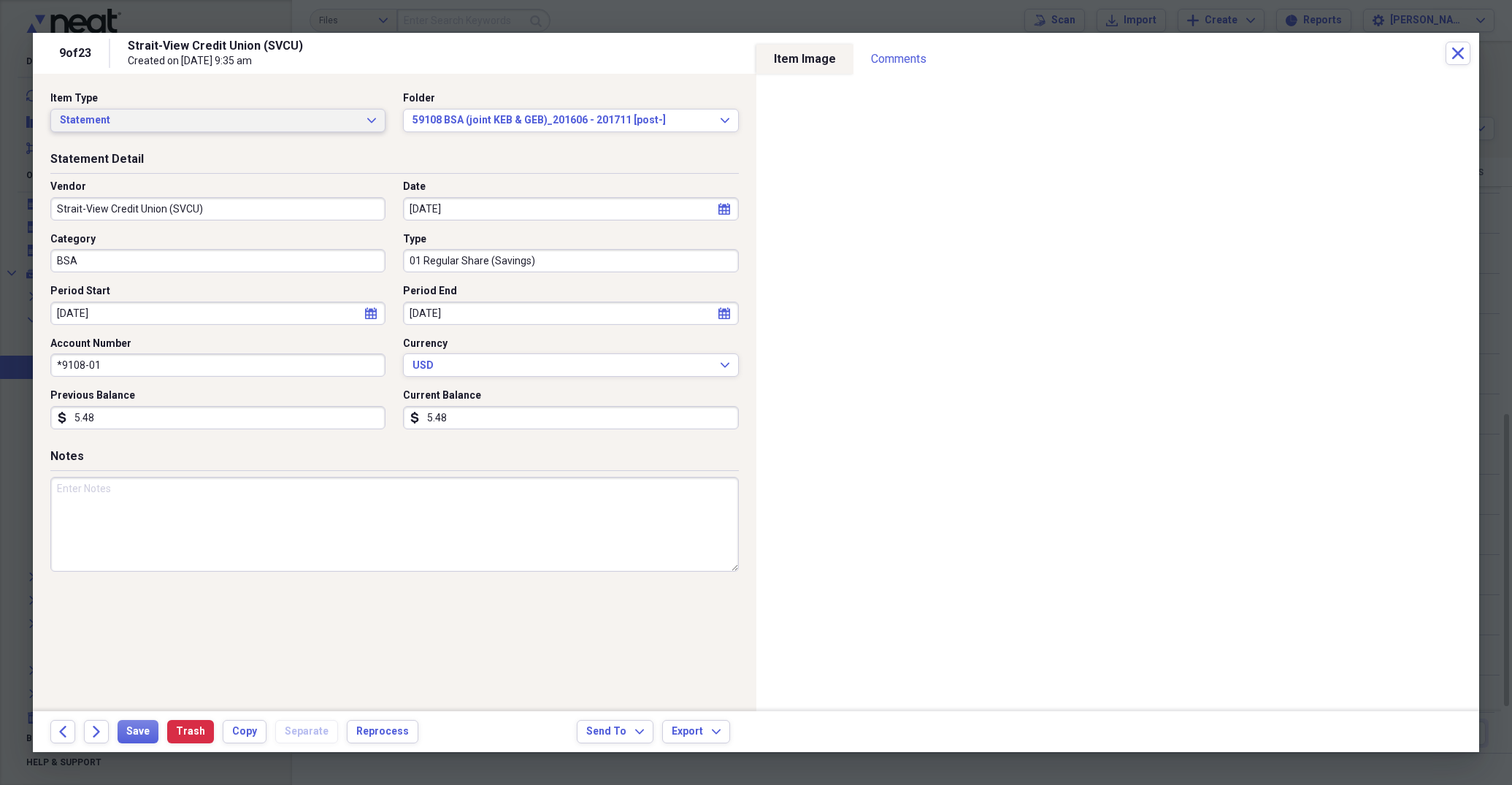 click on "Expand" 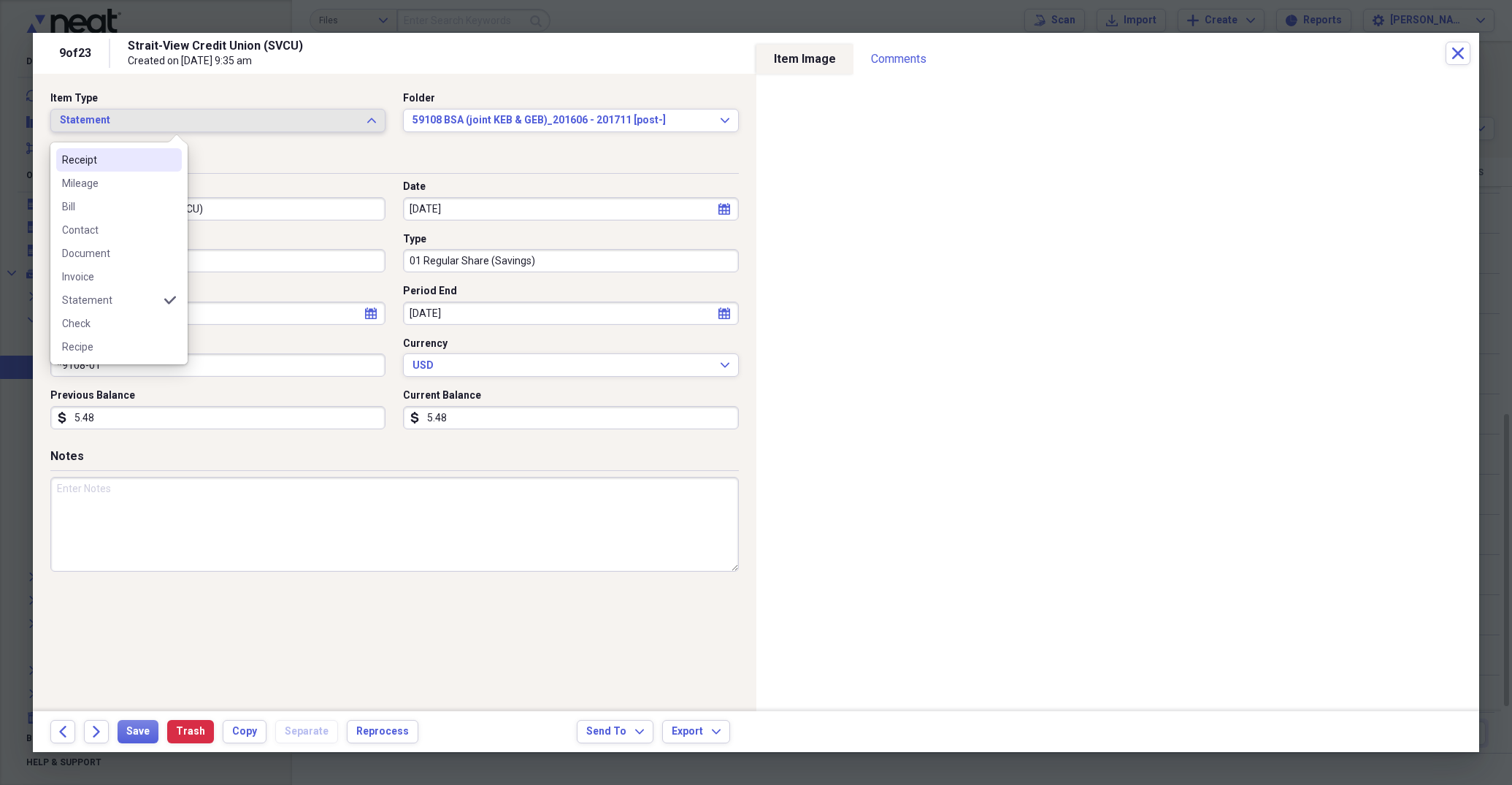 click on "Receipt" at bounding box center (110, 160) 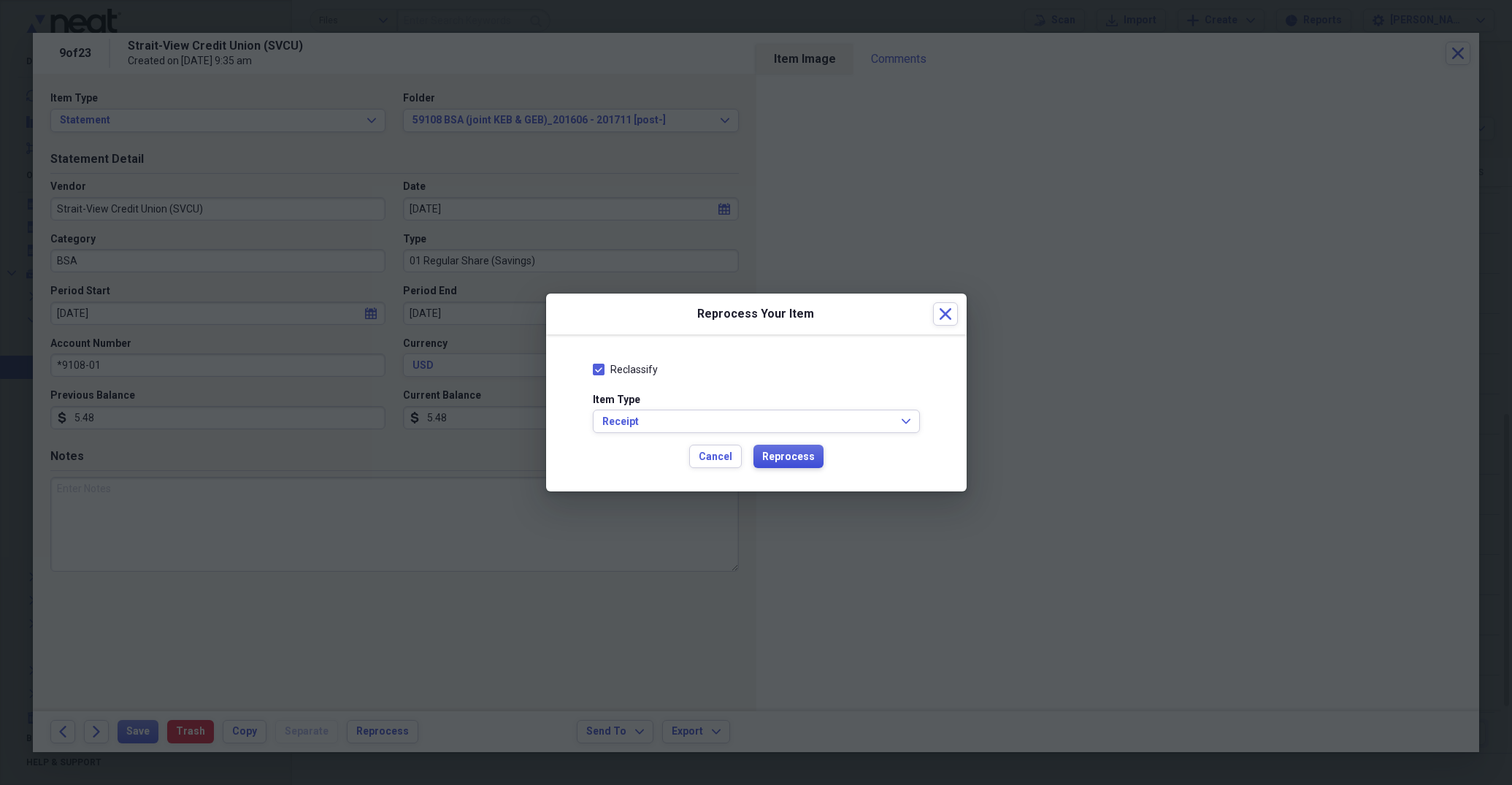 click on "Reprocess" at bounding box center (788, 457) 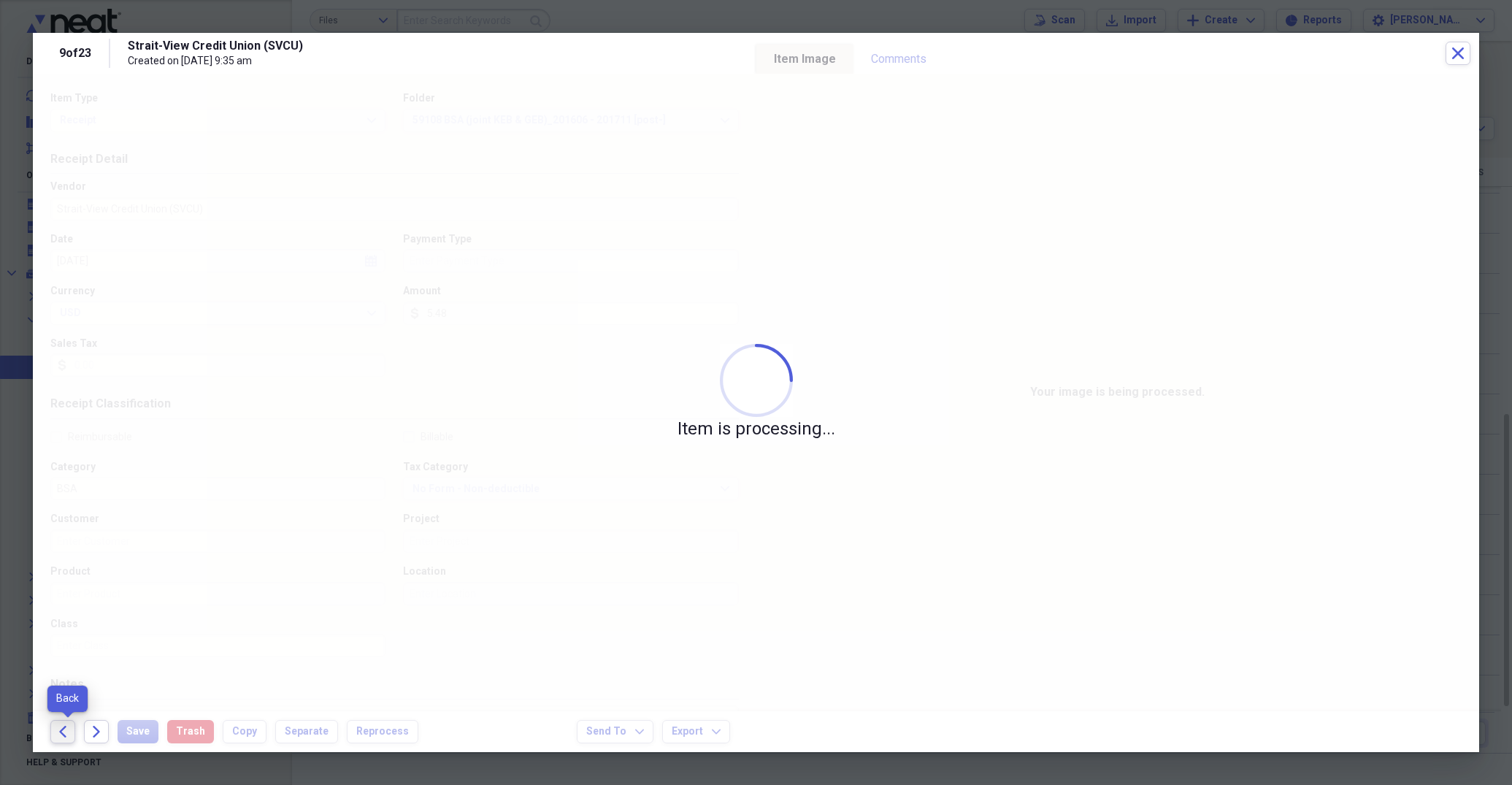 click 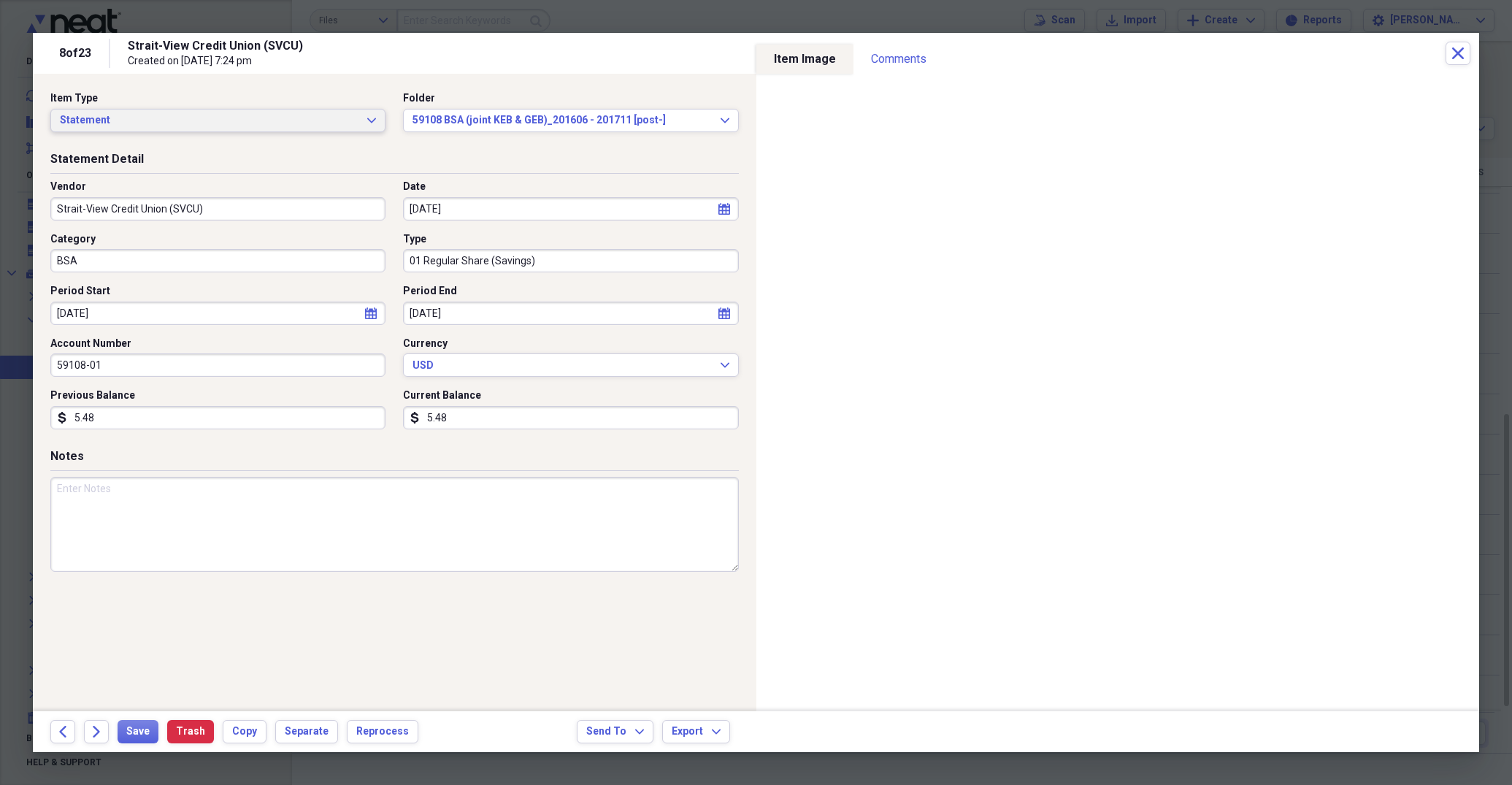 click on "Expand" 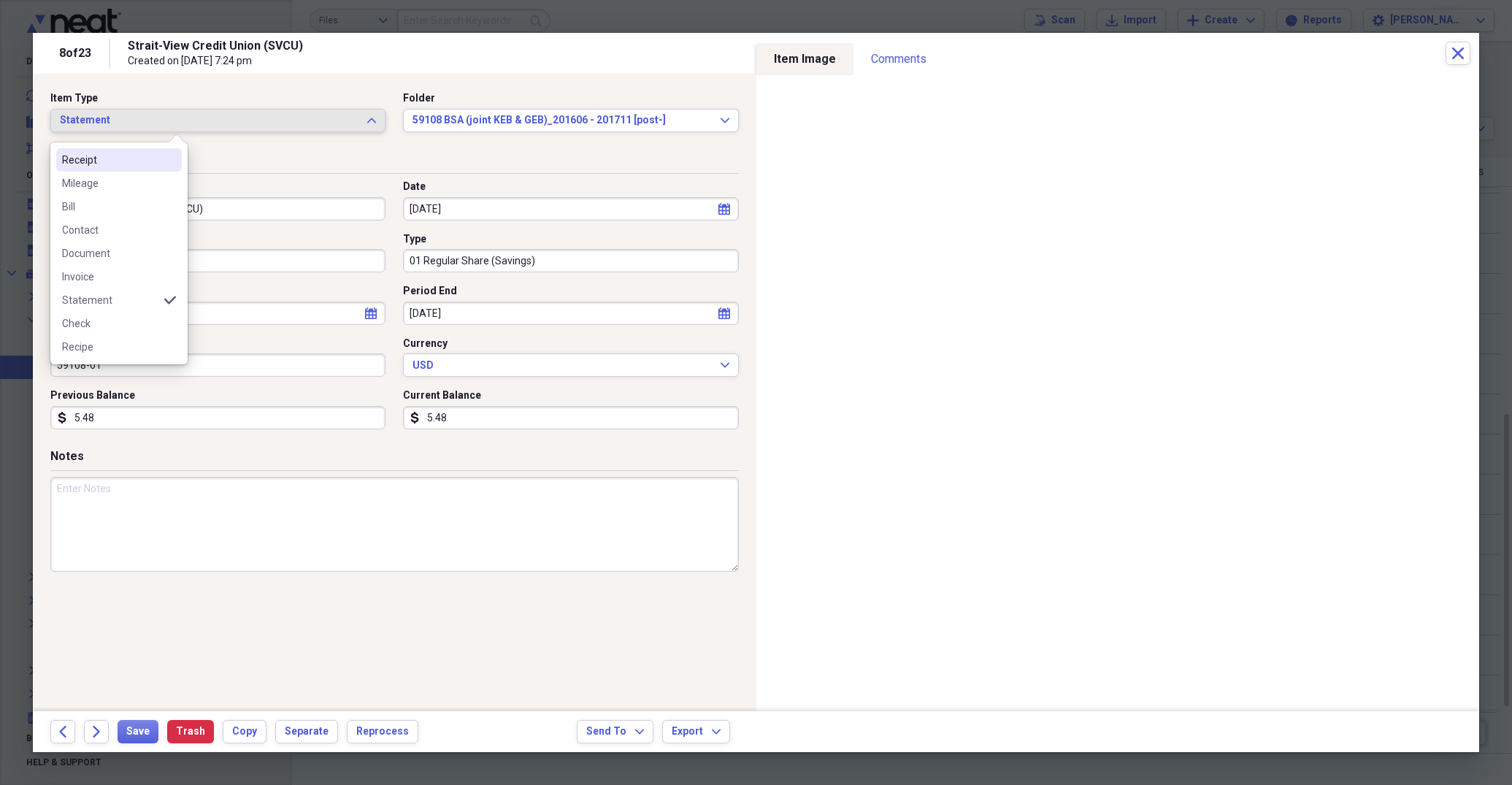 click on "Receipt" at bounding box center [110, 160] 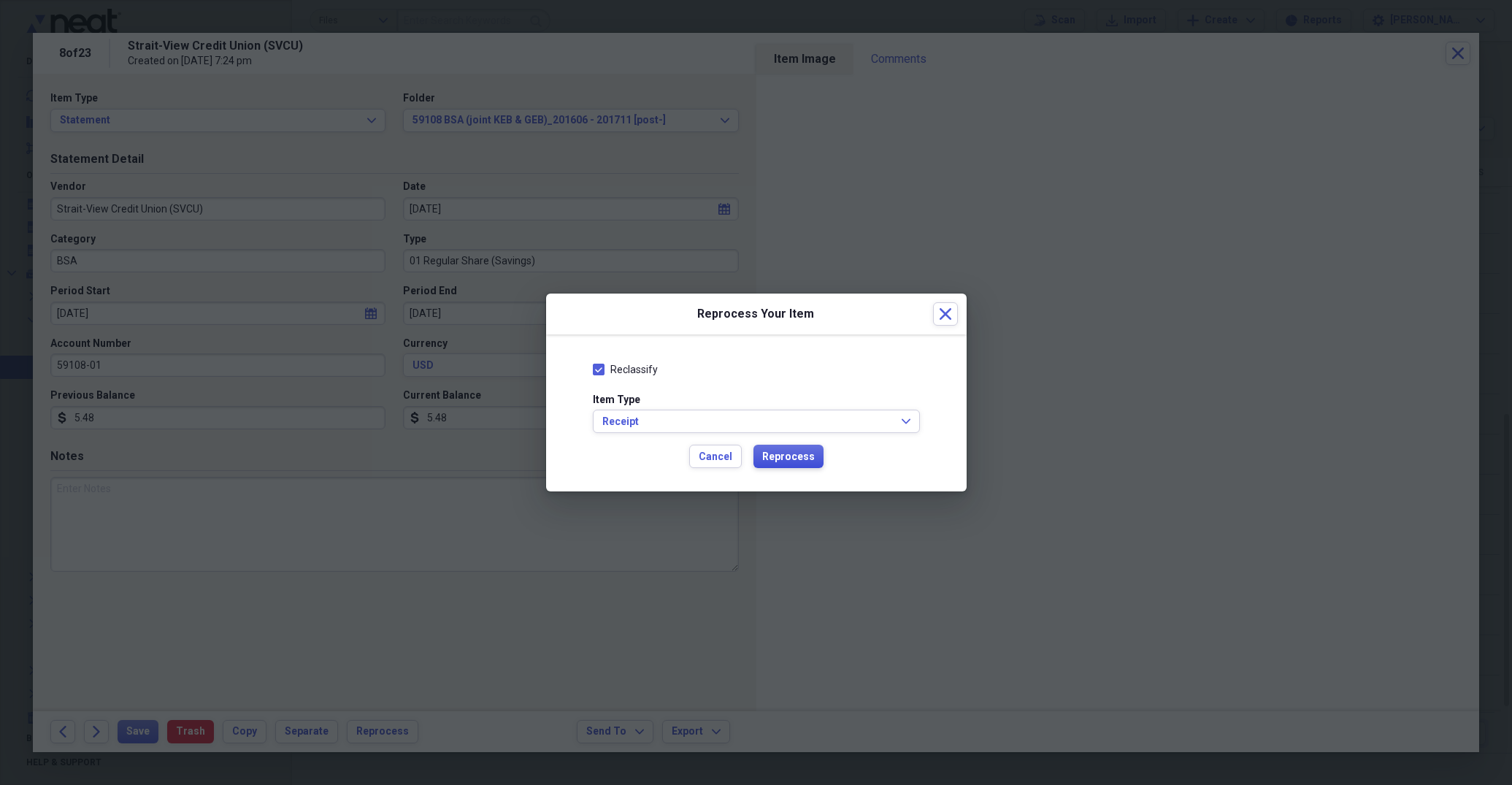 click on "Reprocess" at bounding box center (788, 457) 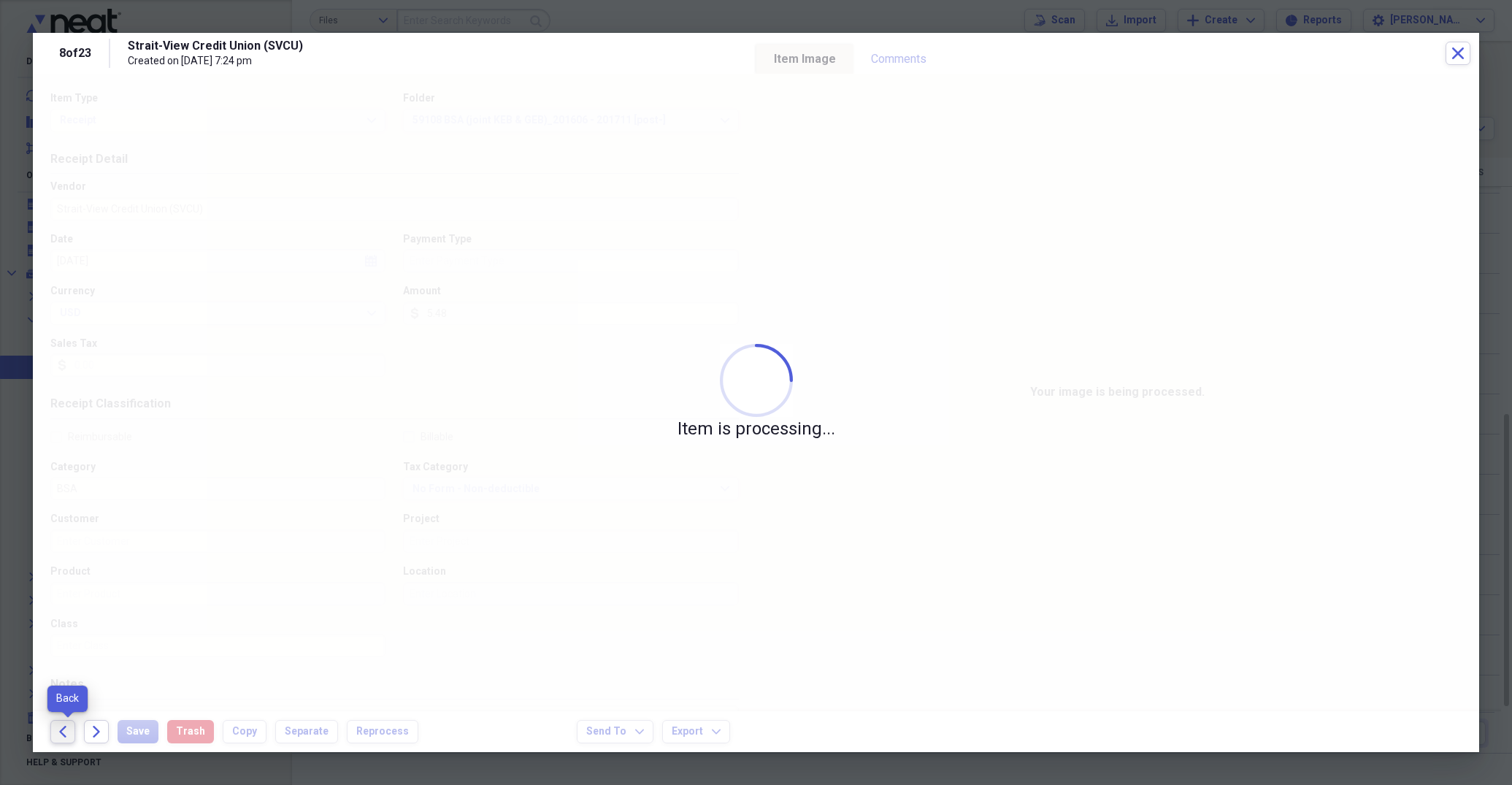 click on "Back" 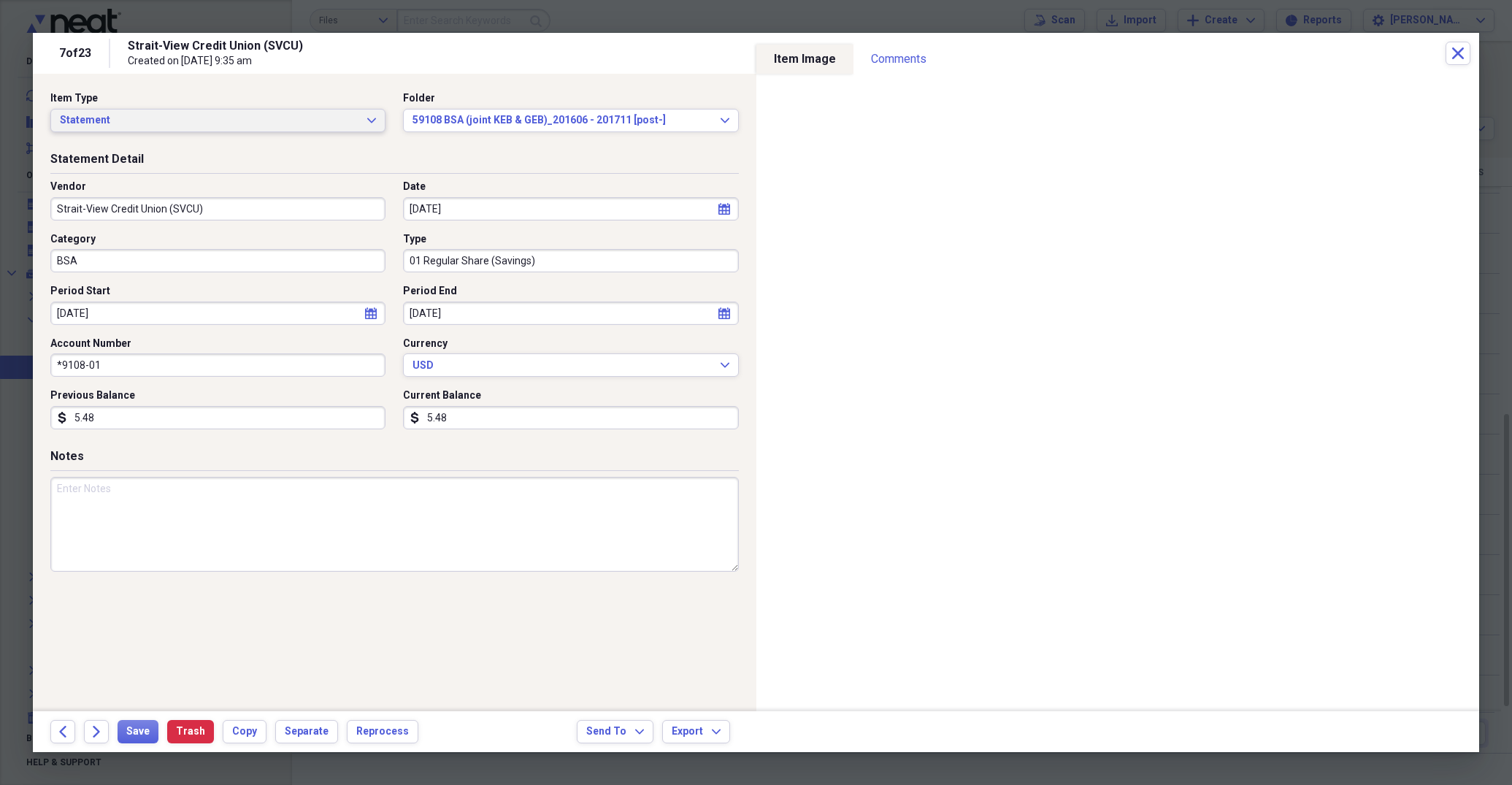 click on "Expand" 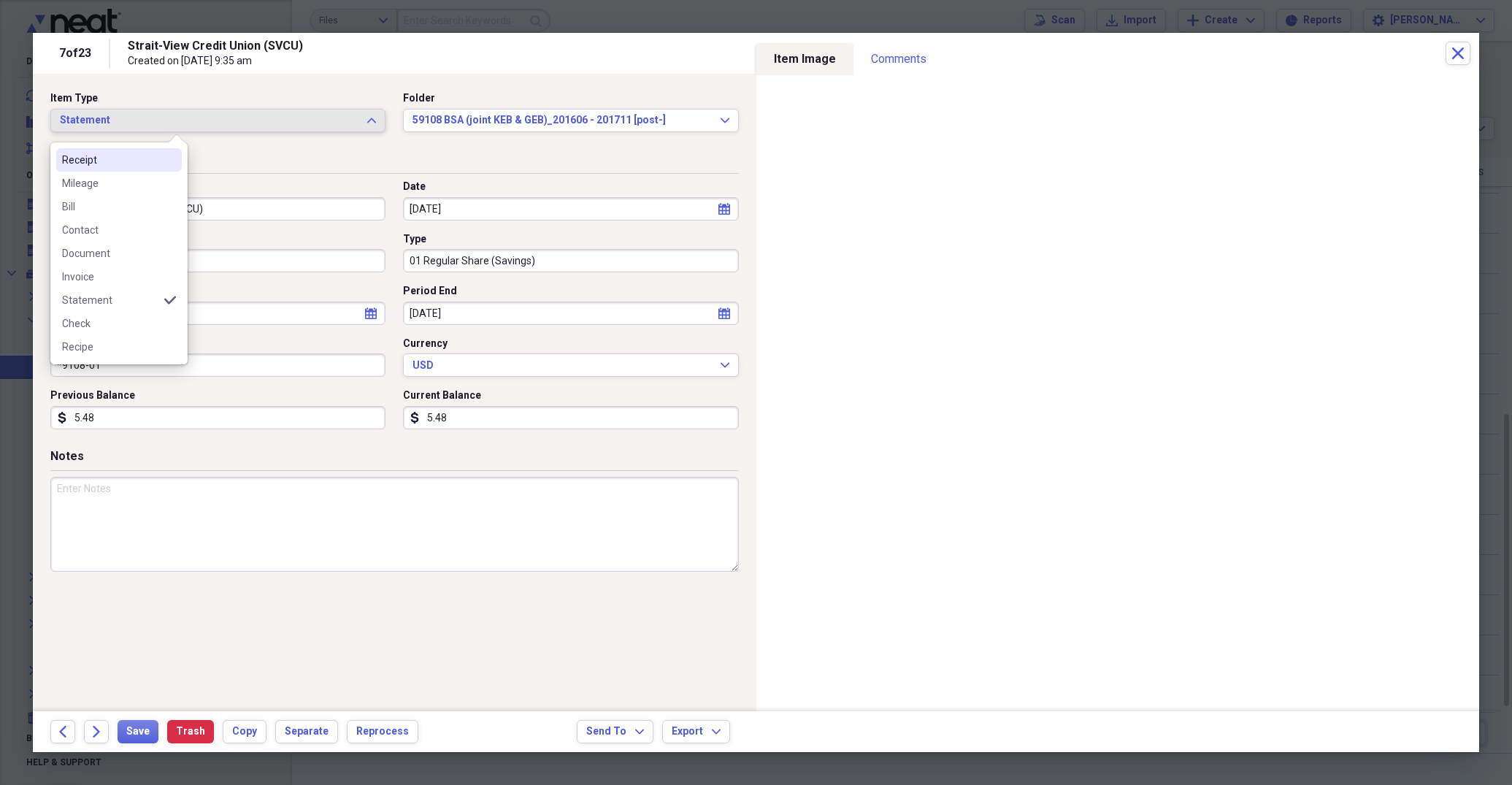 click on "Receipt" at bounding box center (119, 160) 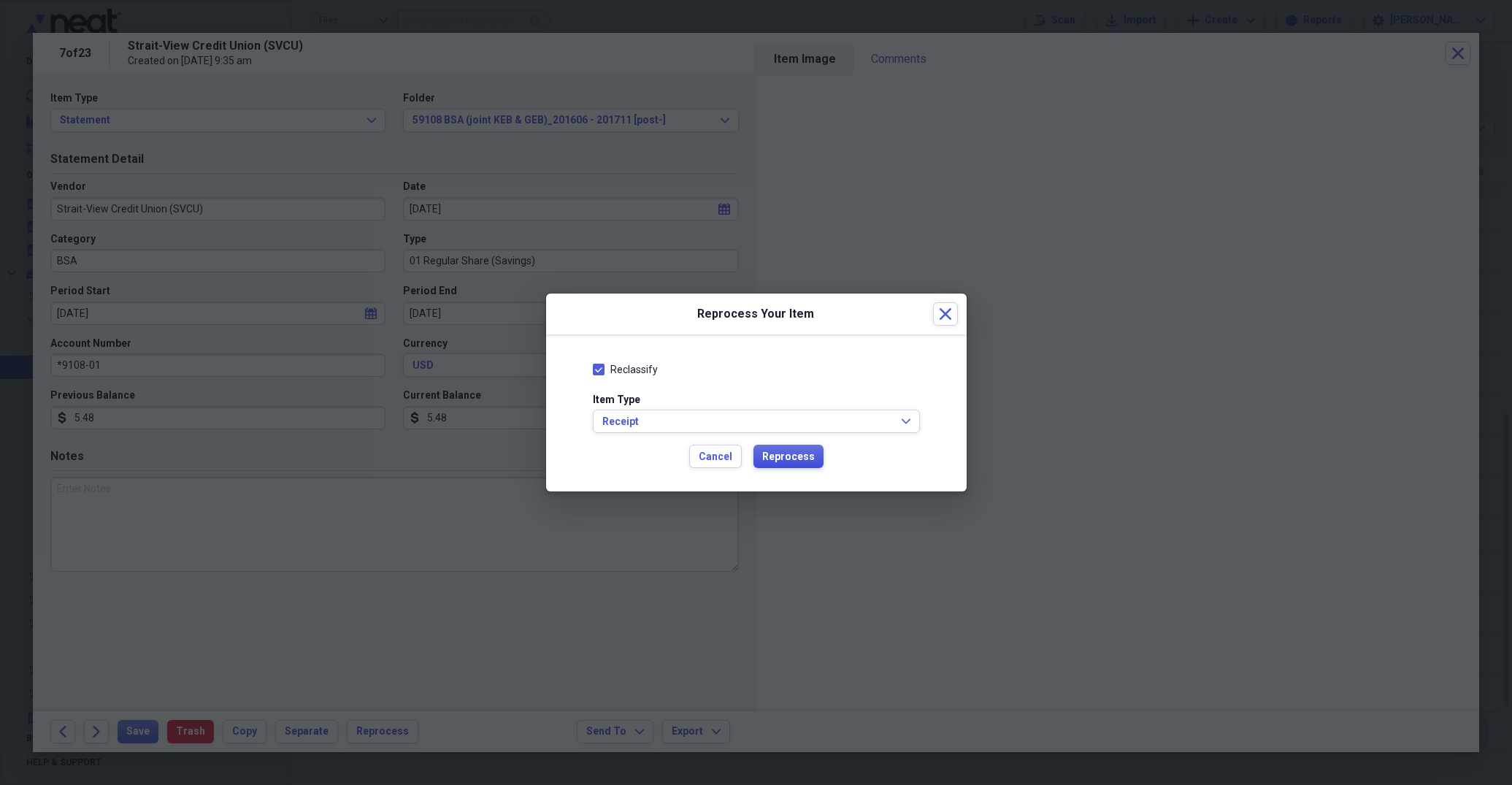 click on "Reprocess" at bounding box center (788, 457) 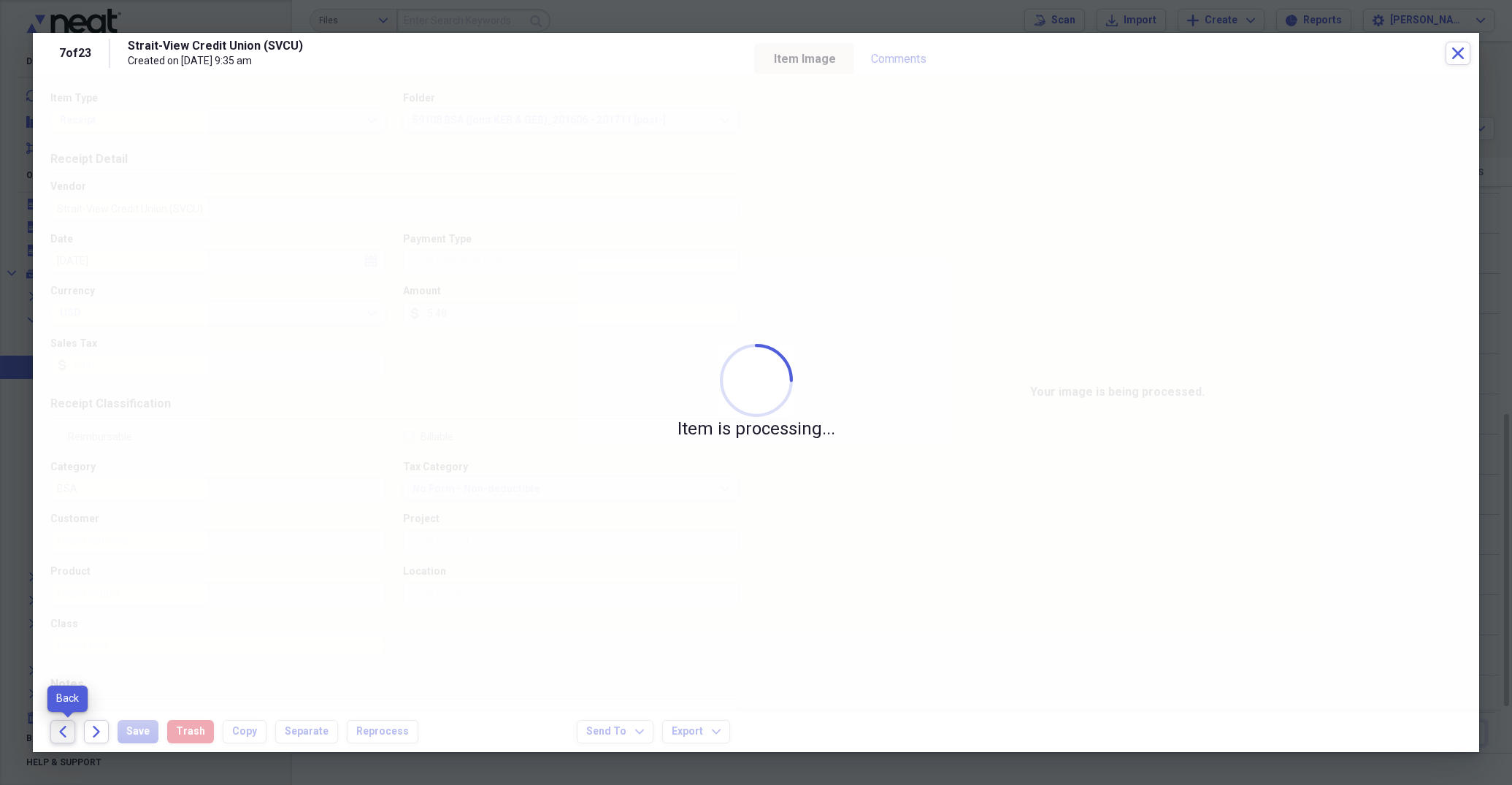 click on "Back" 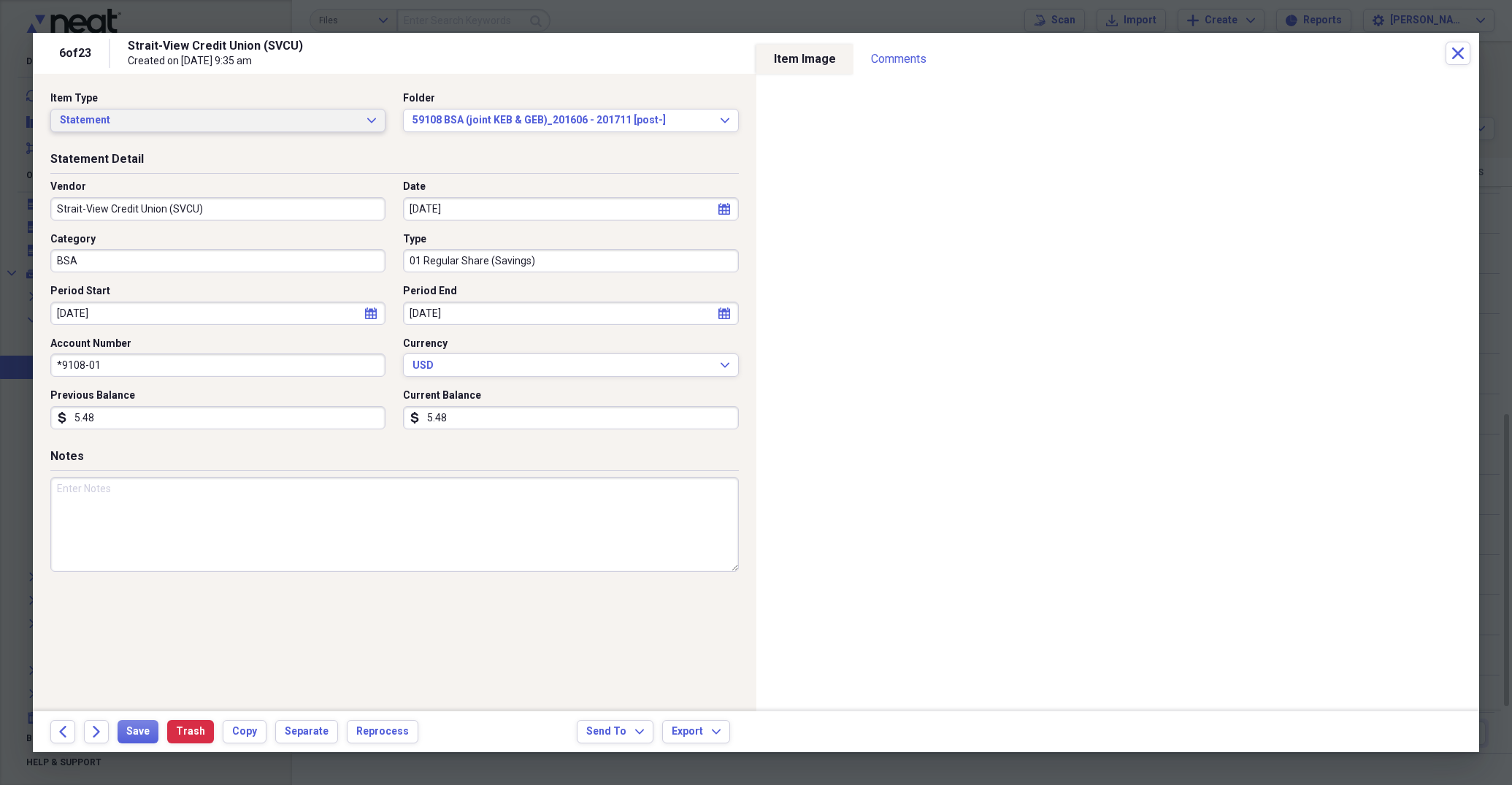 click on "Expand" 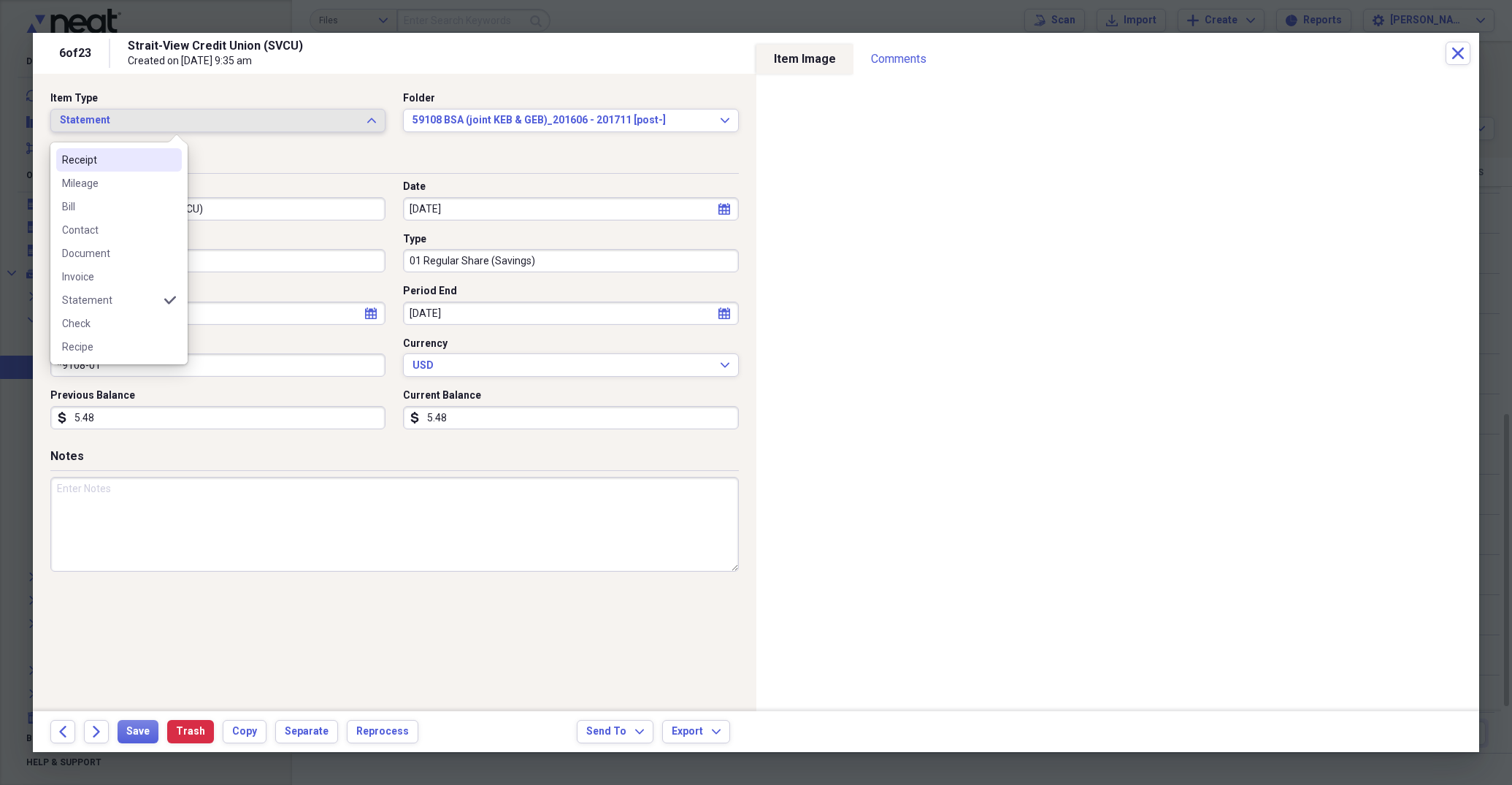 click on "Receipt" at bounding box center [110, 160] 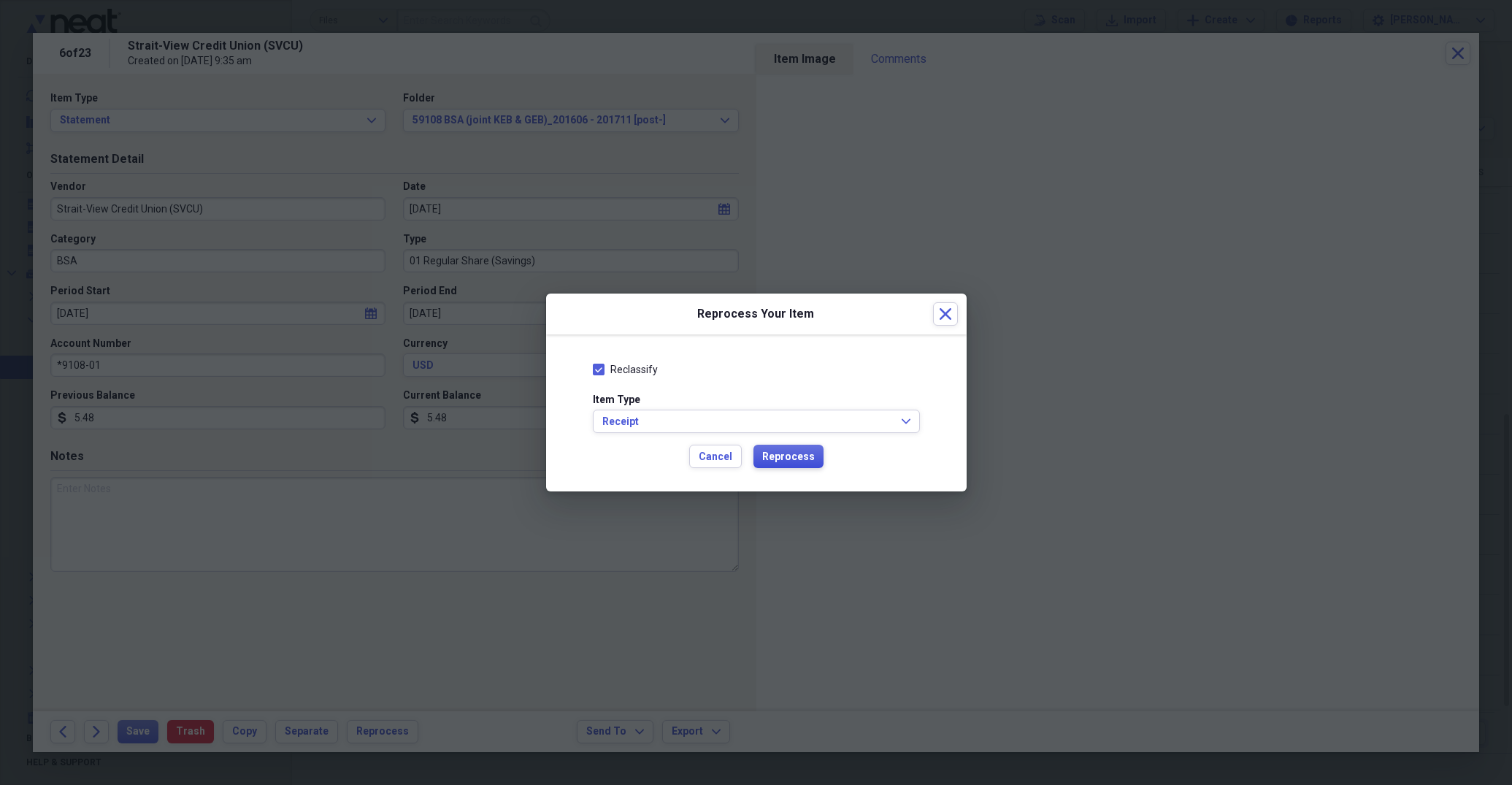 click on "Reprocess" at bounding box center [788, 457] 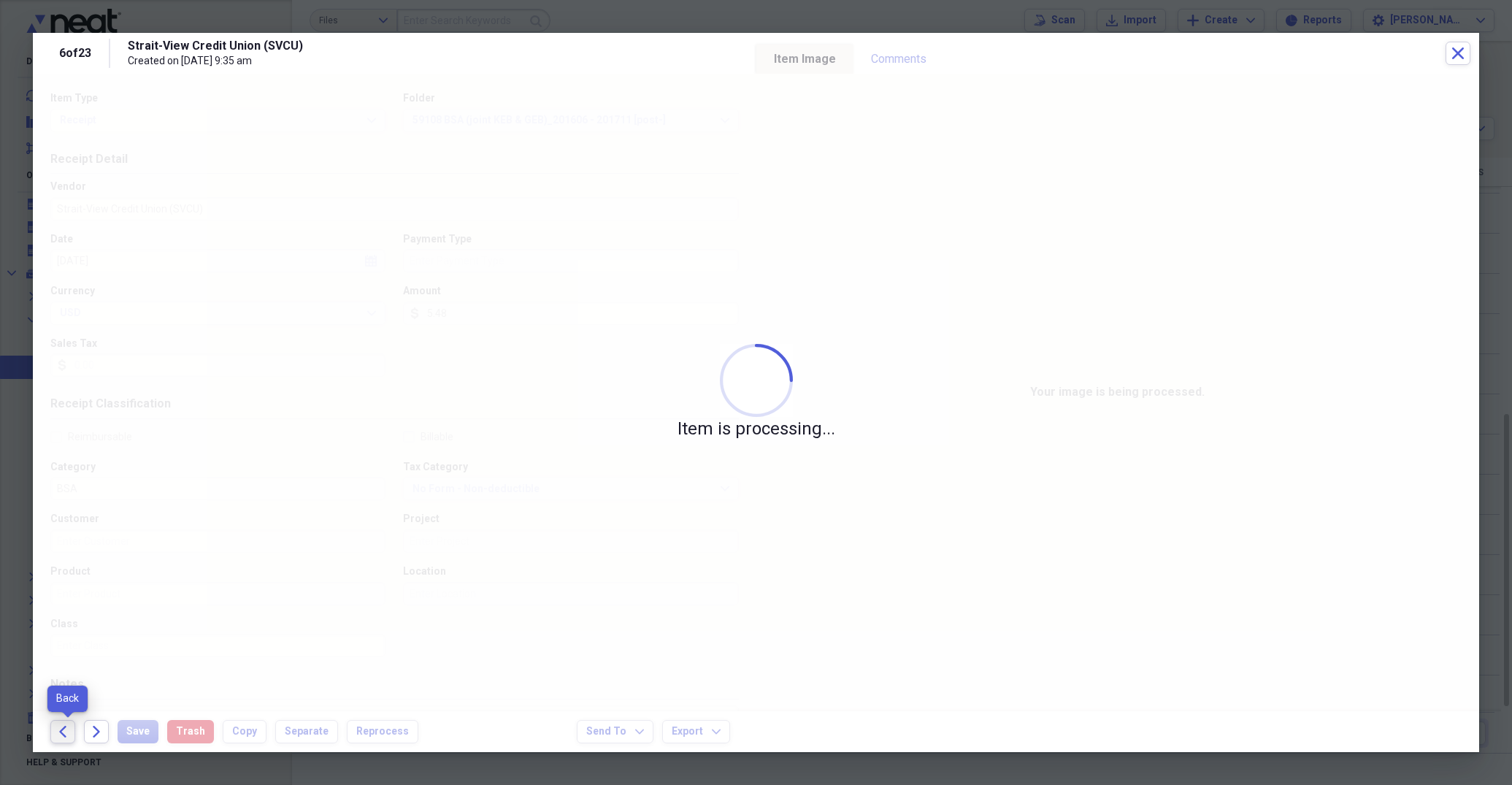 click on "Back" 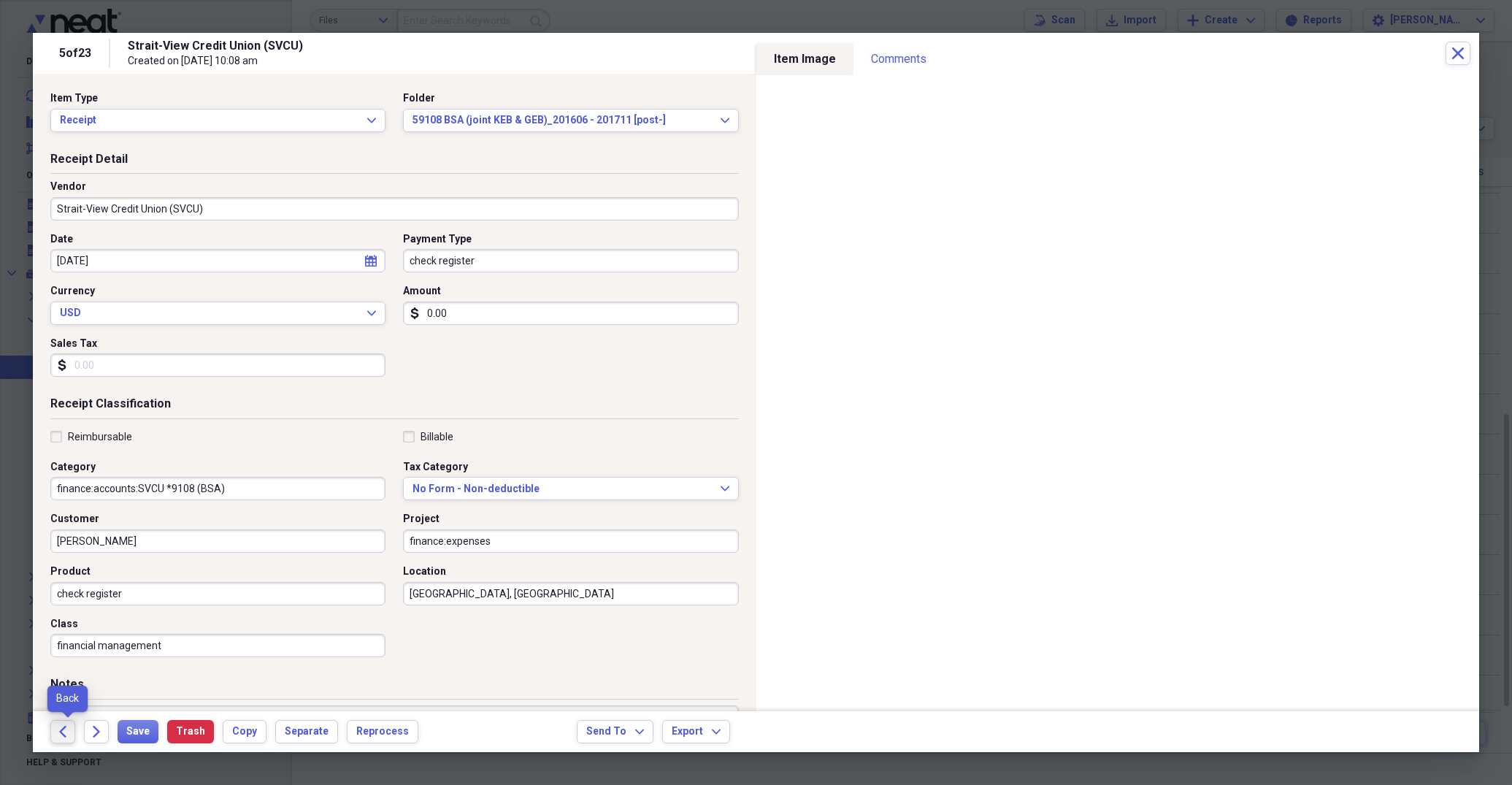 click on "Back" 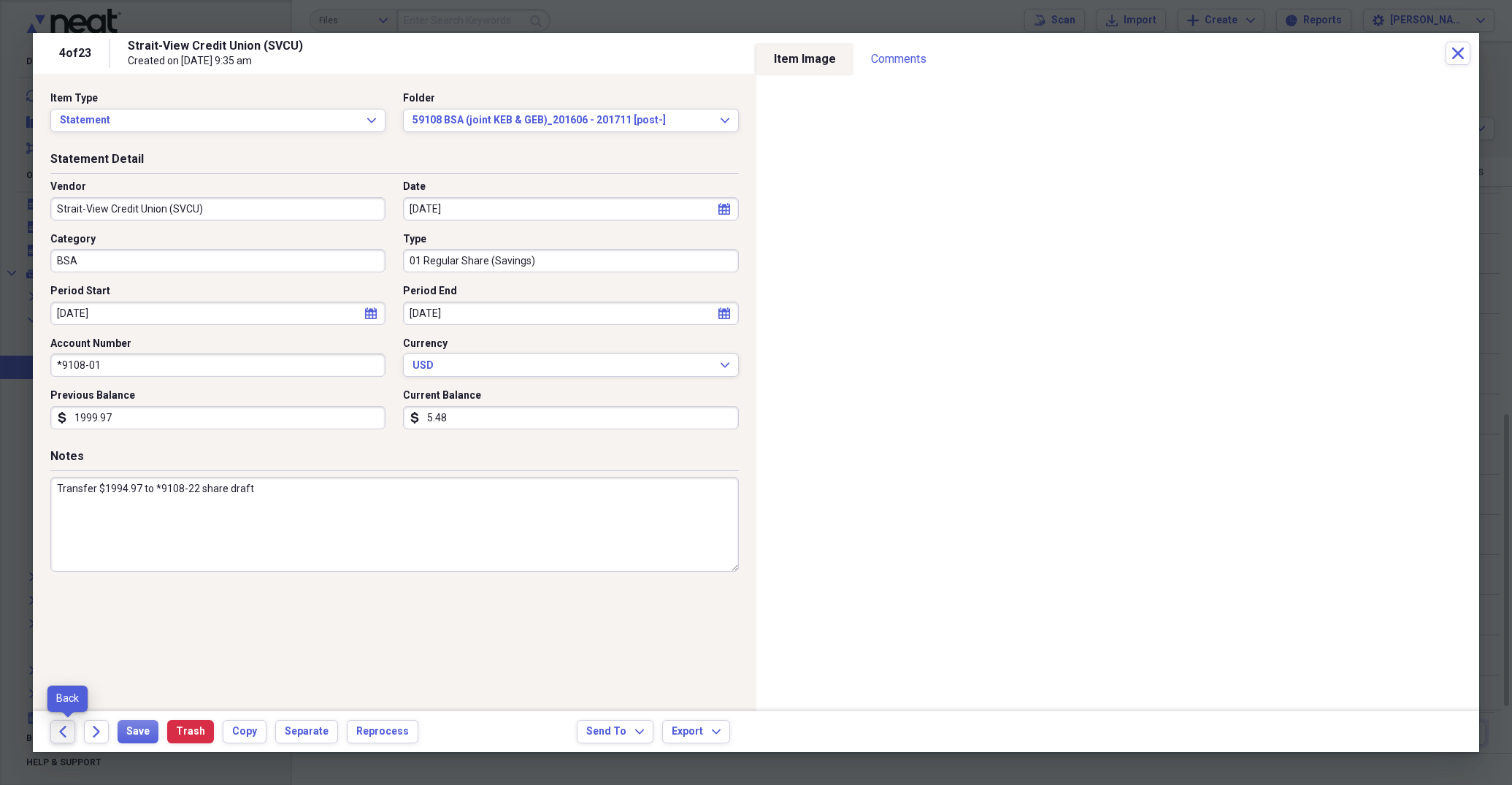click on "Back" 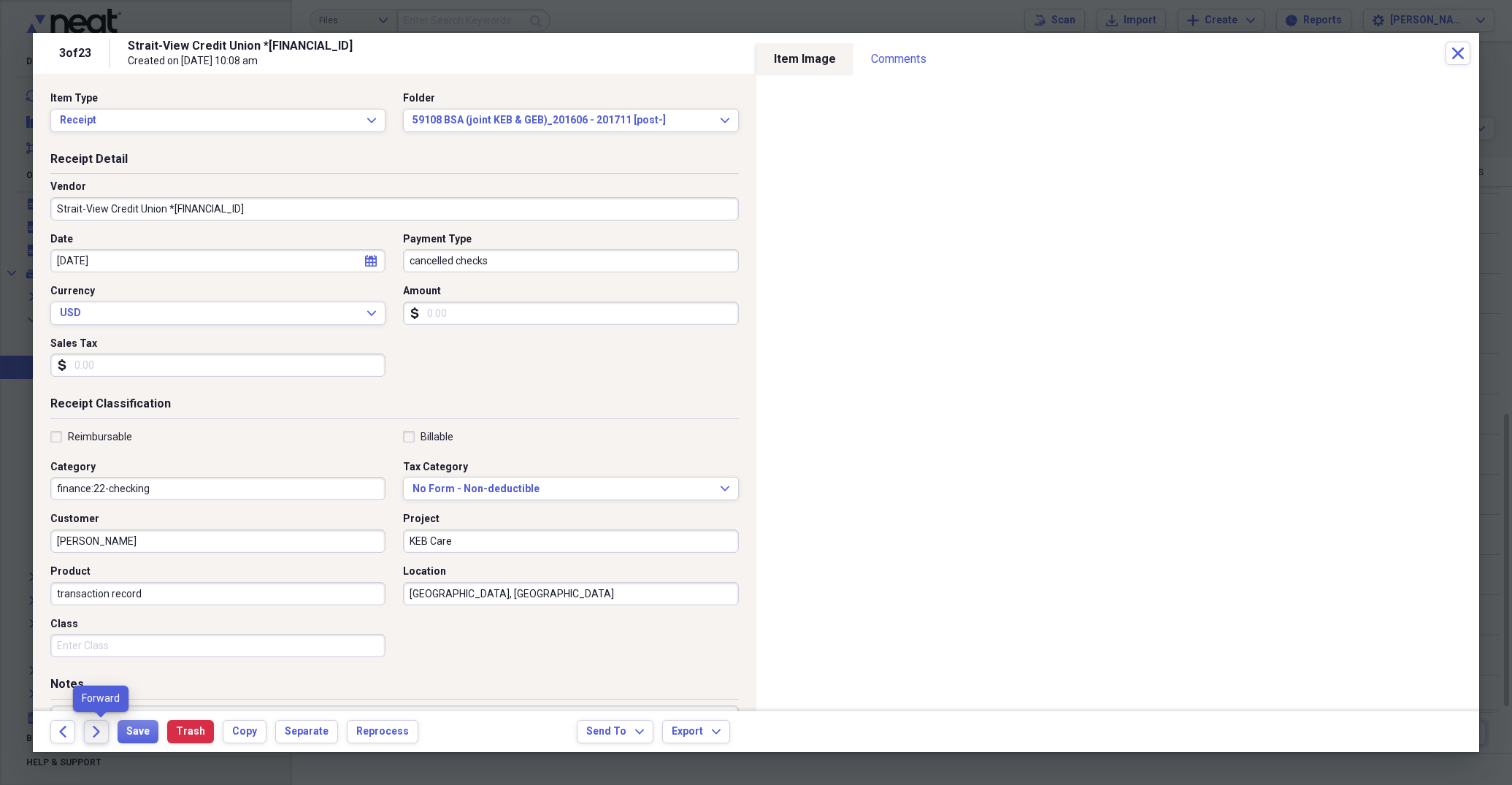 click on "Forward" 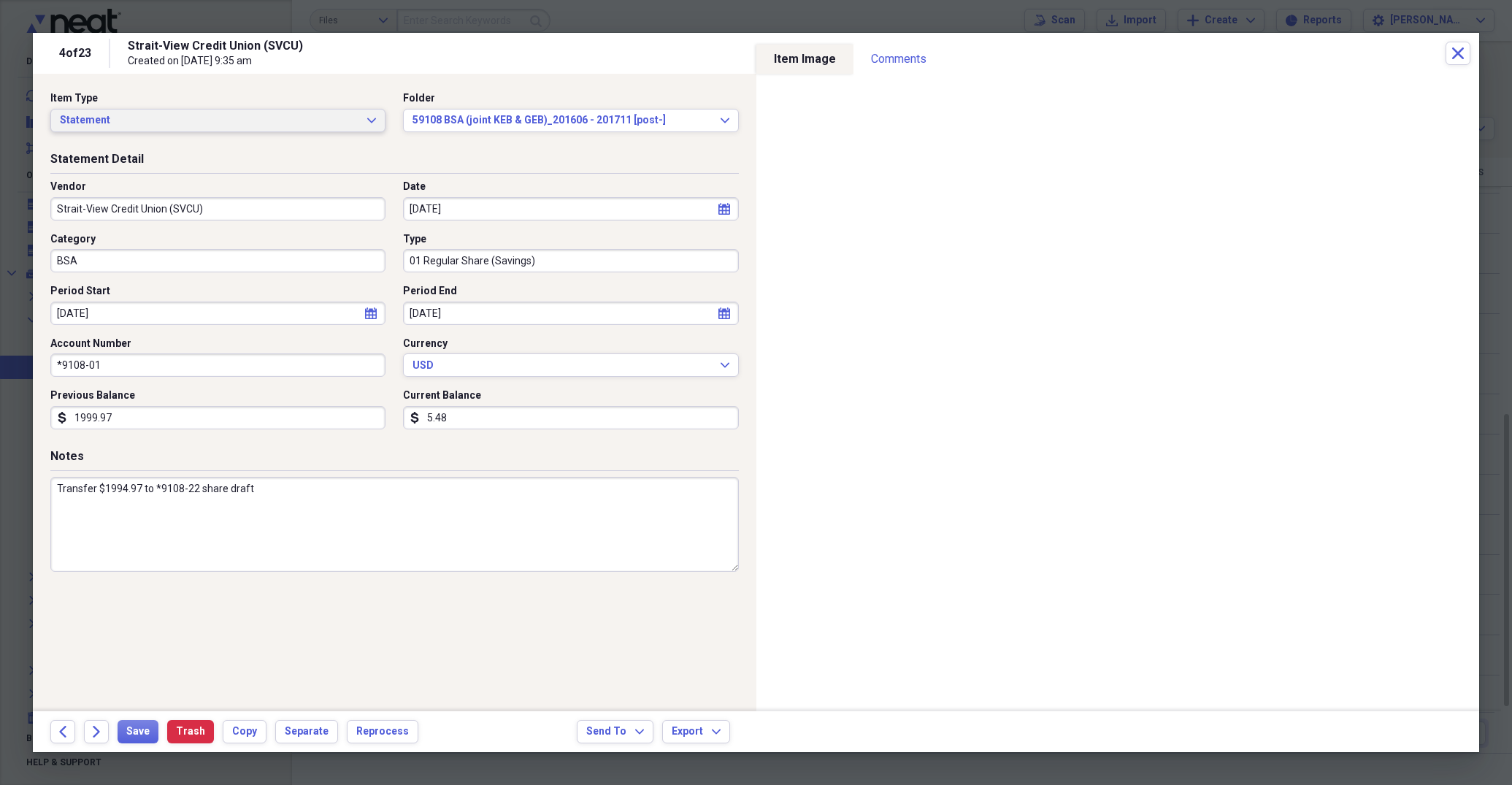 click on "Statement Expand" at bounding box center [218, 120] 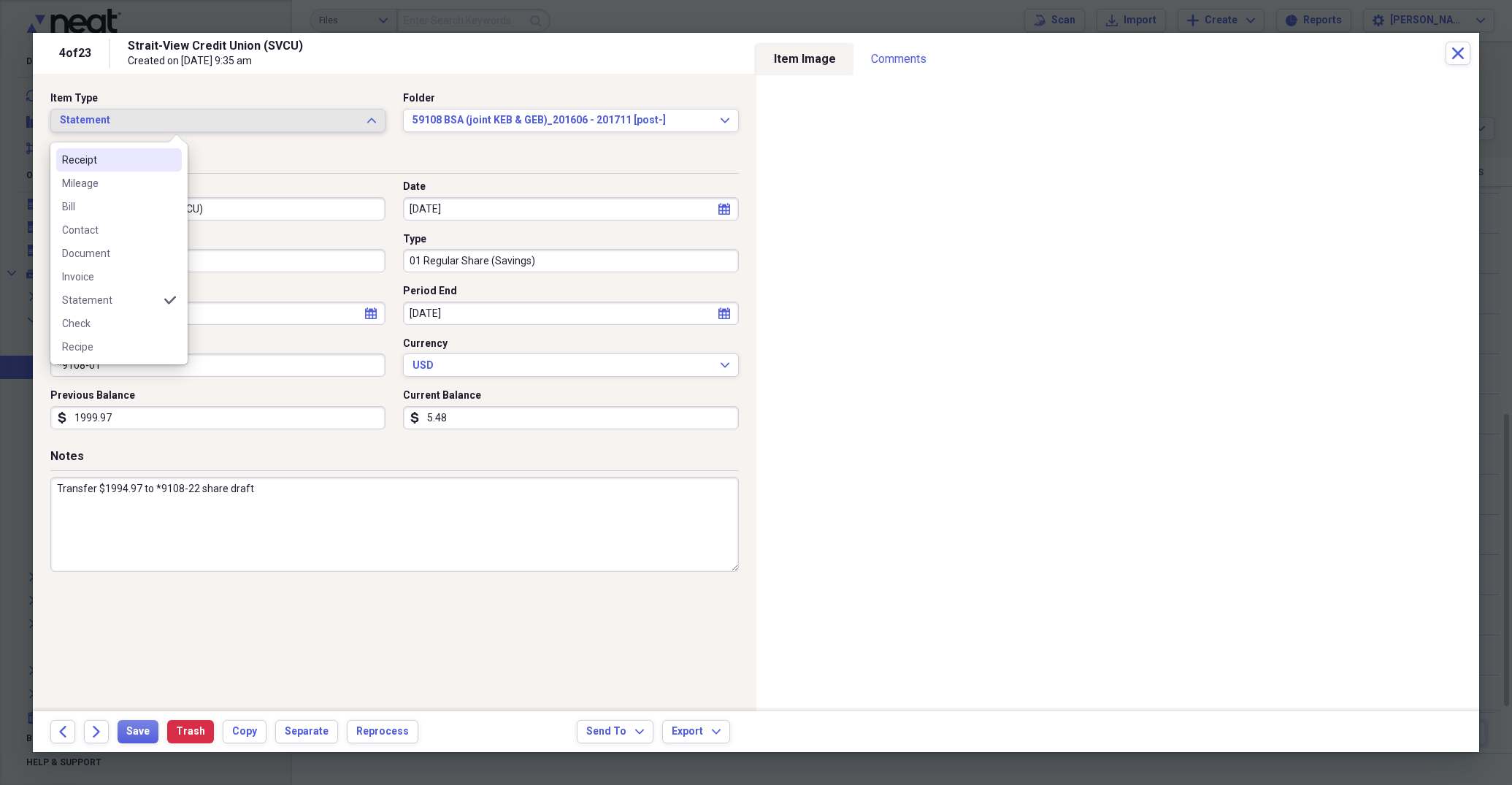 click on "Receipt" at bounding box center [110, 160] 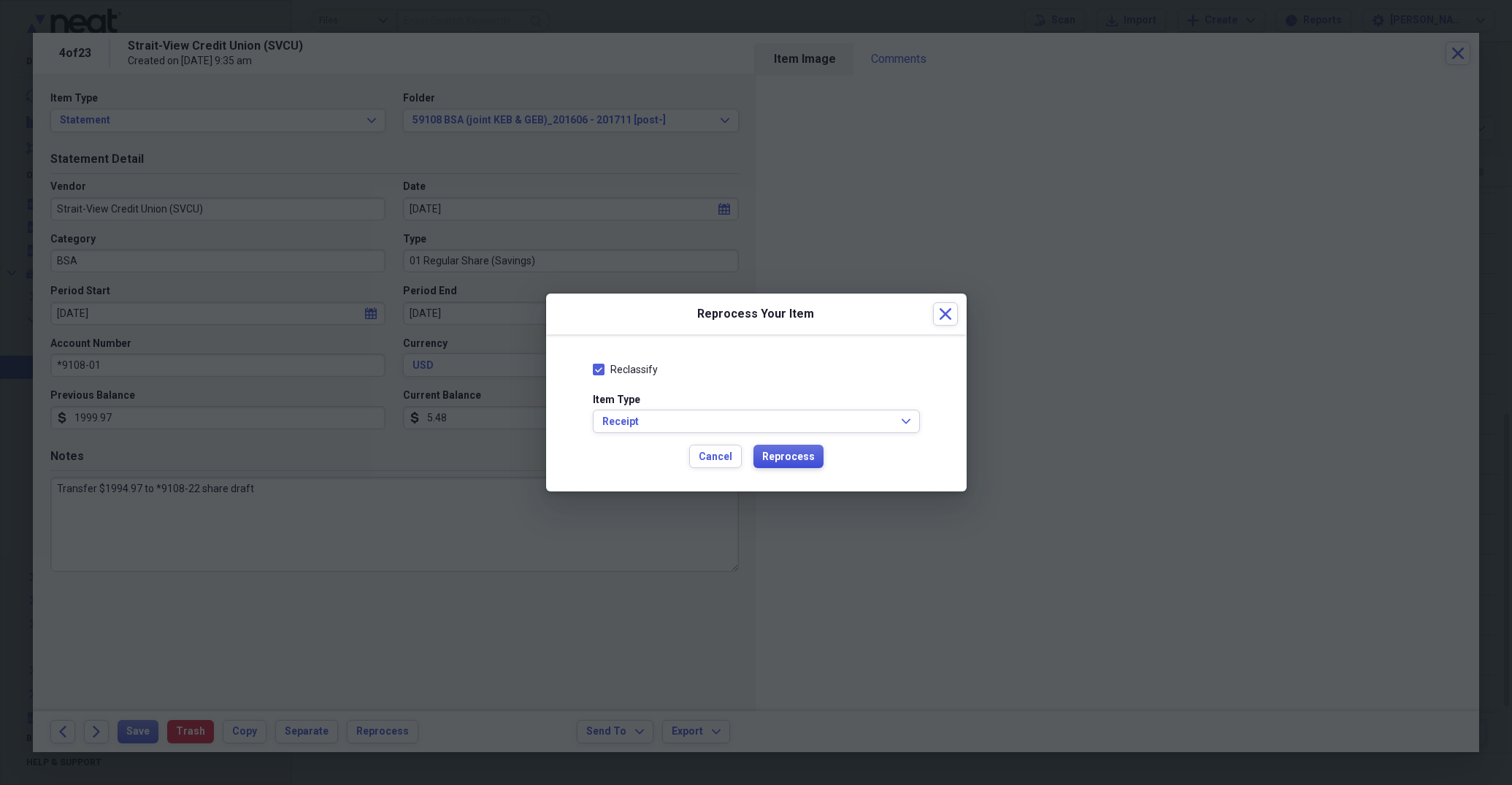 click on "Reprocess" at bounding box center (788, 457) 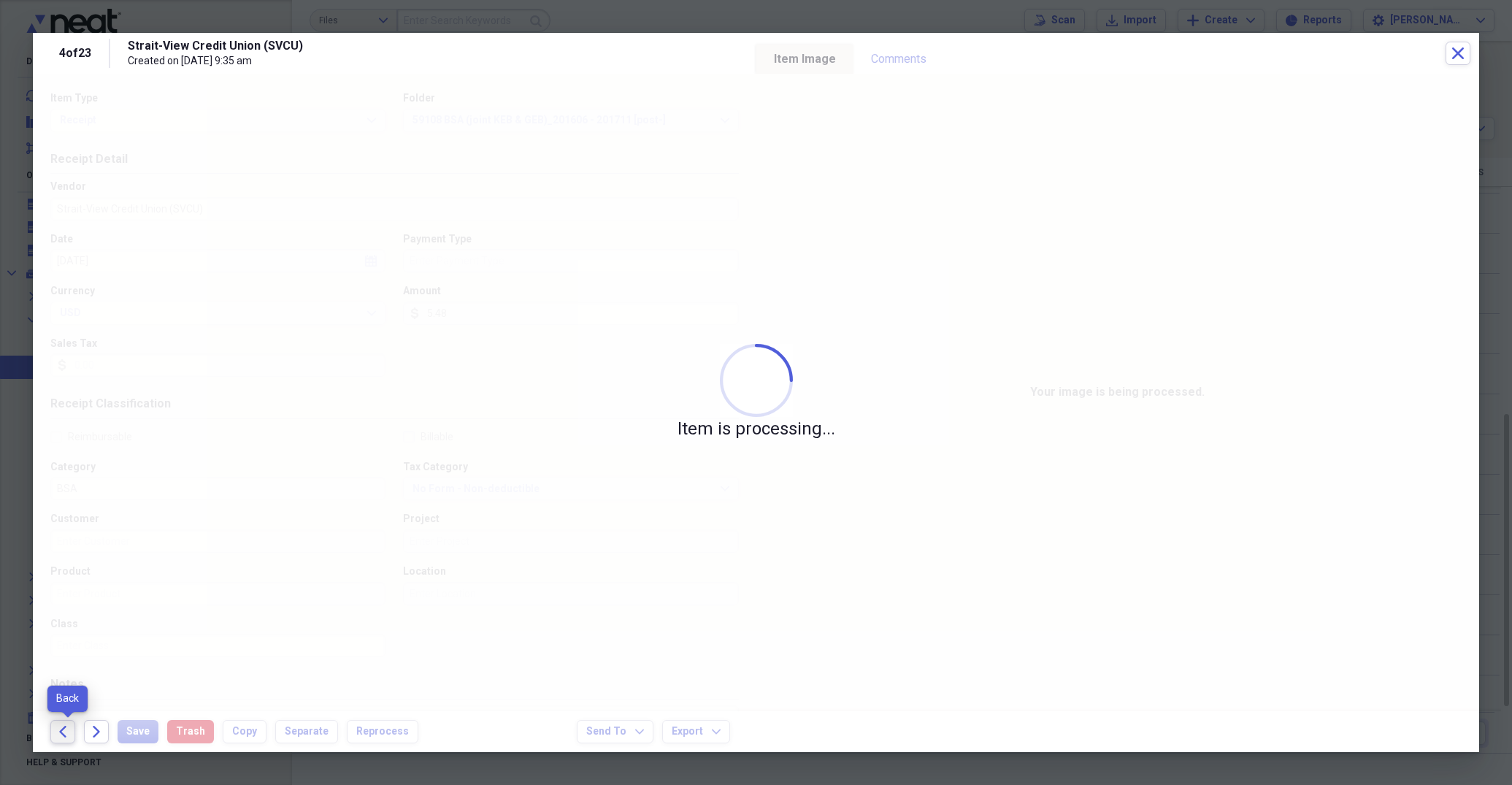 click on "Back" at bounding box center (63, 732) 